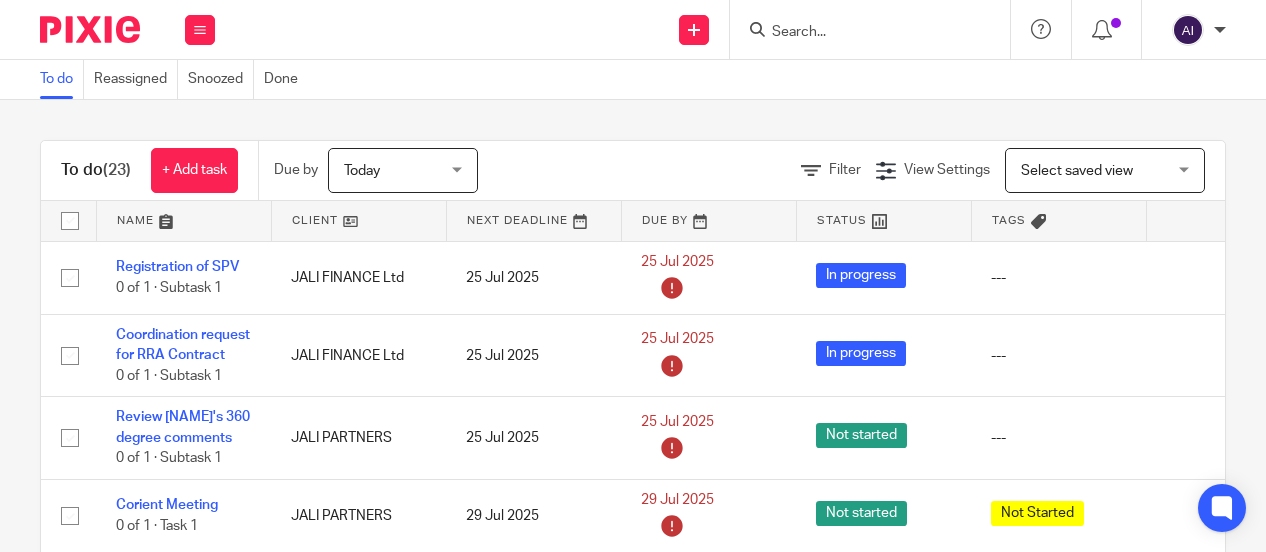 scroll, scrollTop: 0, scrollLeft: 0, axis: both 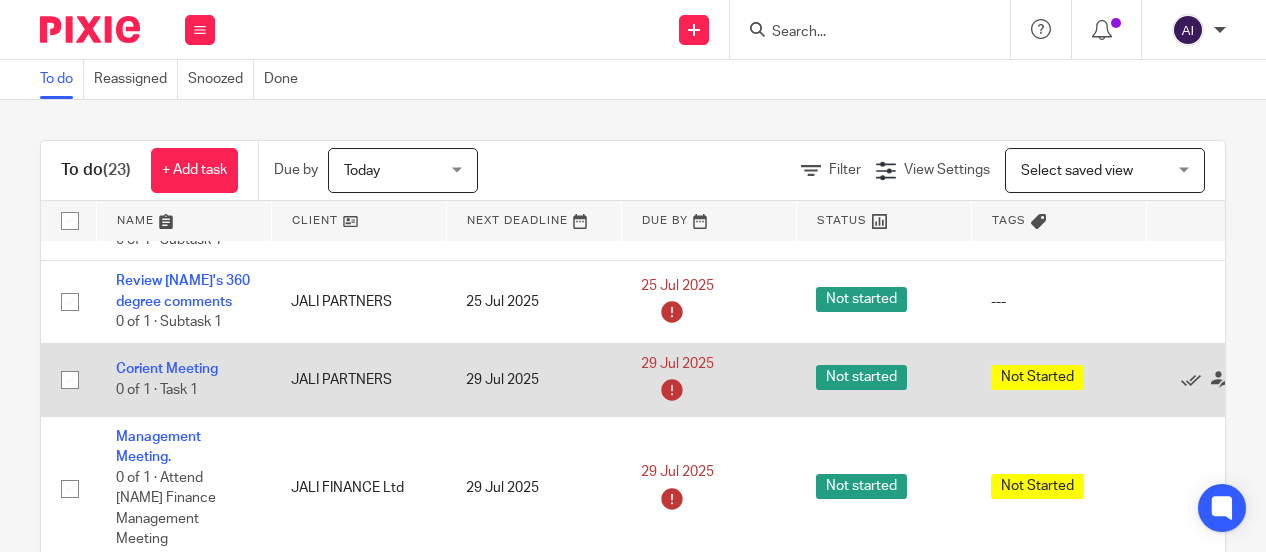click at bounding box center [70, 380] 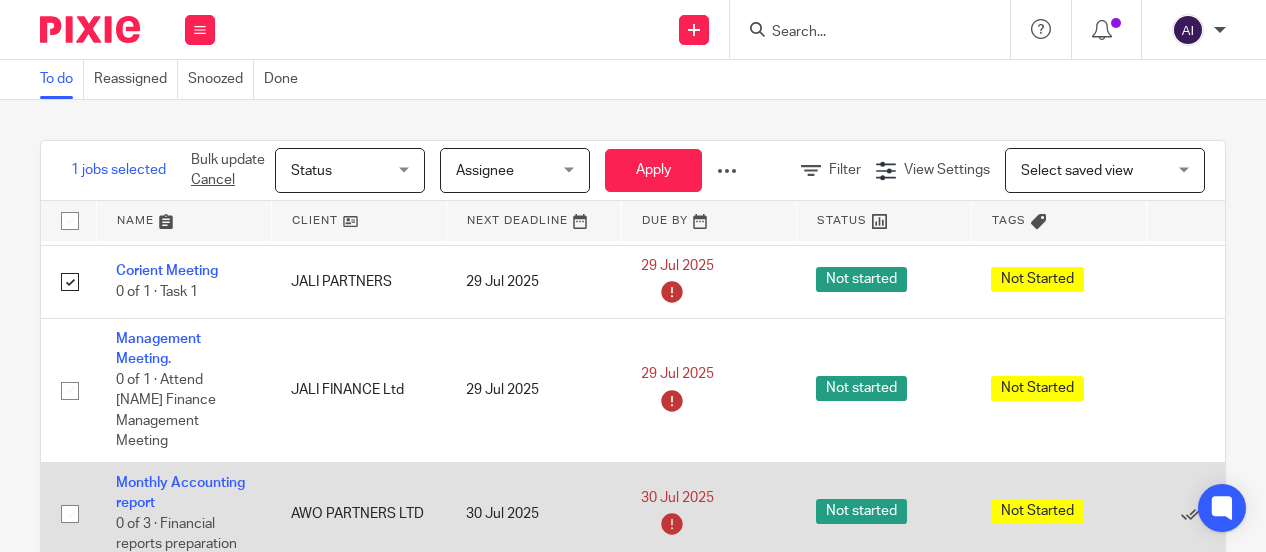 scroll, scrollTop: 236, scrollLeft: 0, axis: vertical 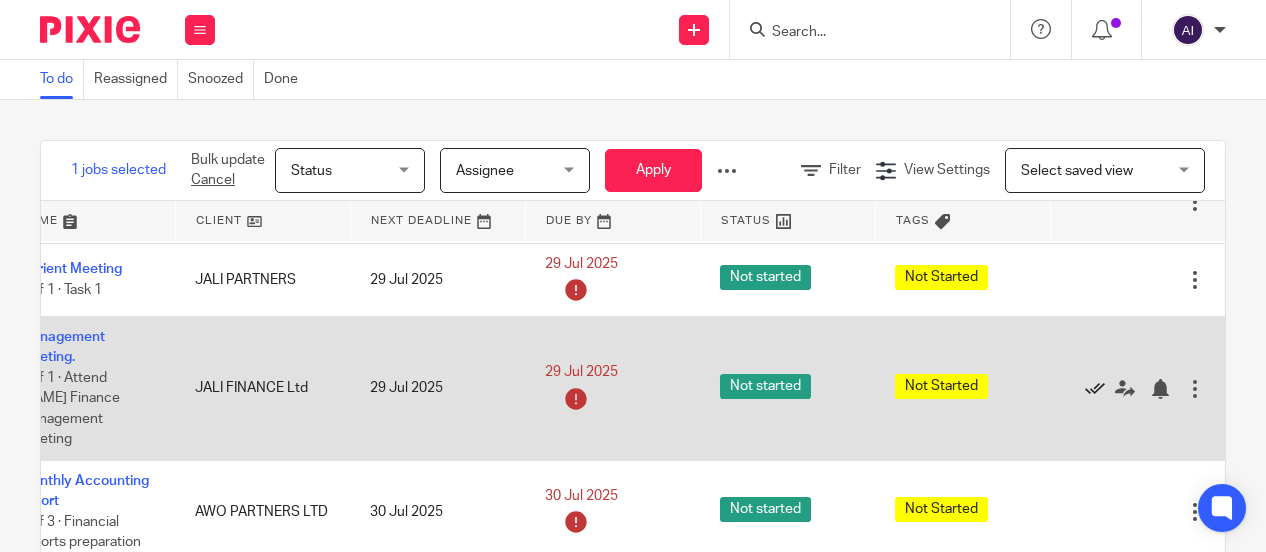 click at bounding box center (1095, 389) 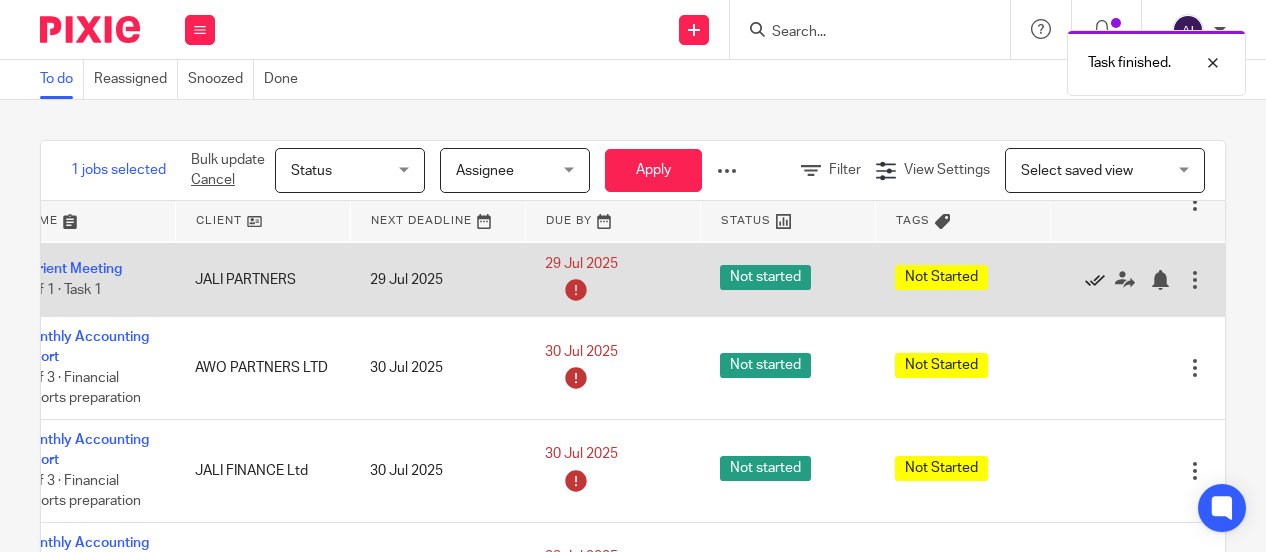 click at bounding box center [1095, 280] 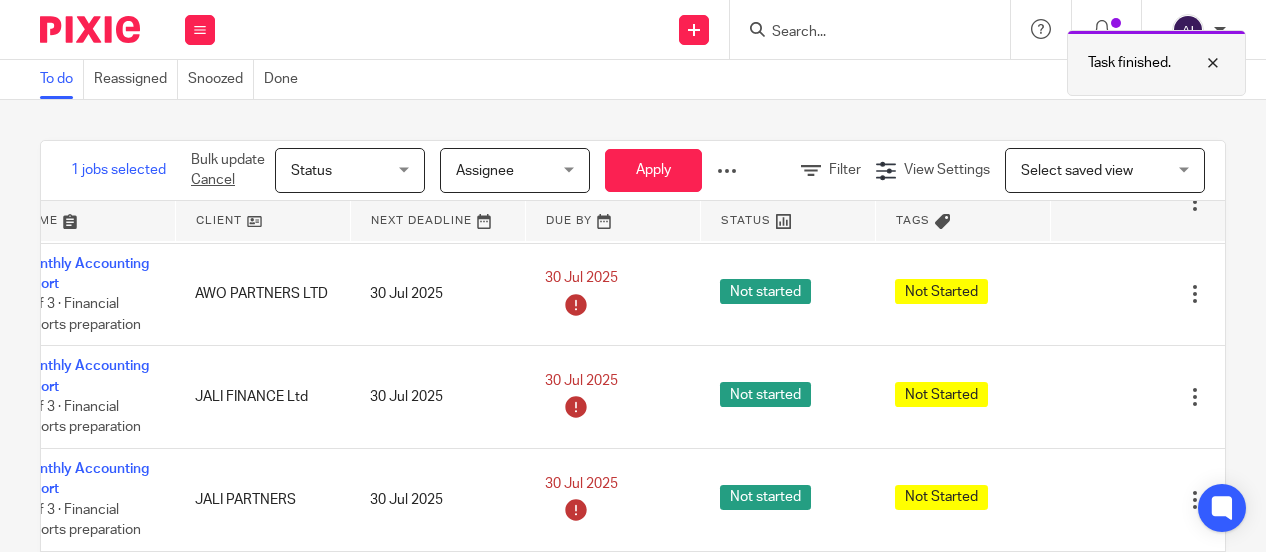 click at bounding box center [1198, 63] 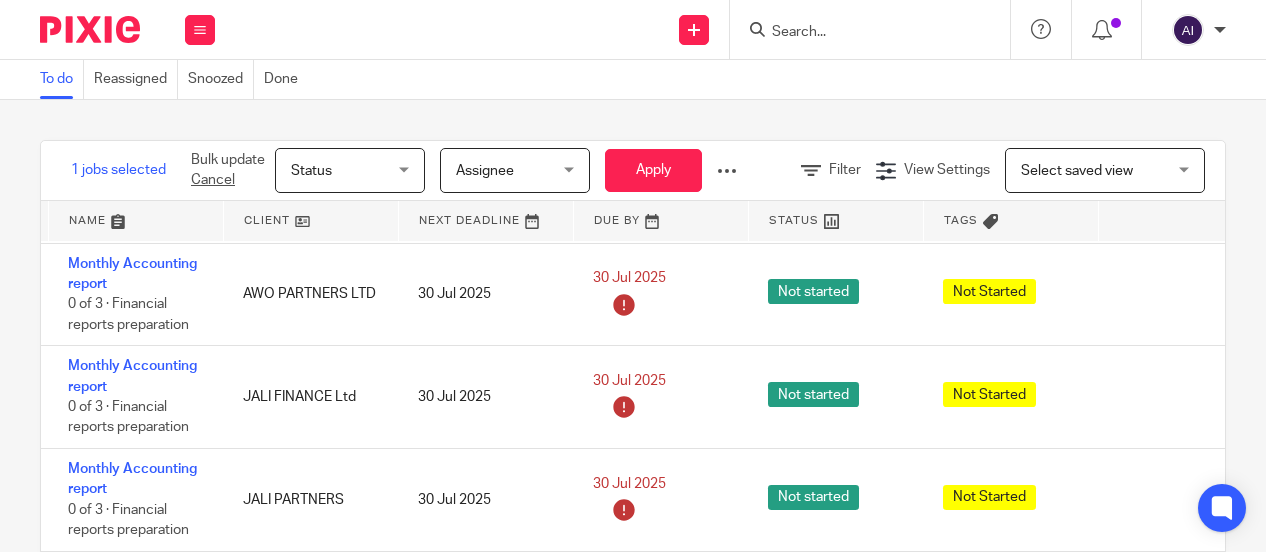 scroll, scrollTop: 236, scrollLeft: 0, axis: vertical 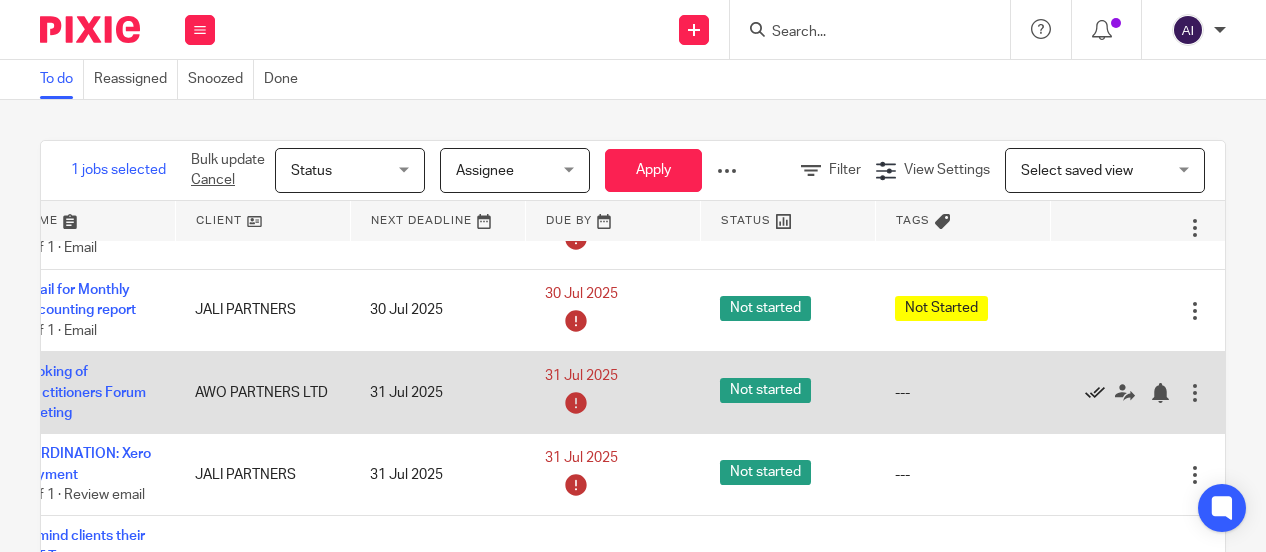 click at bounding box center [1095, 393] 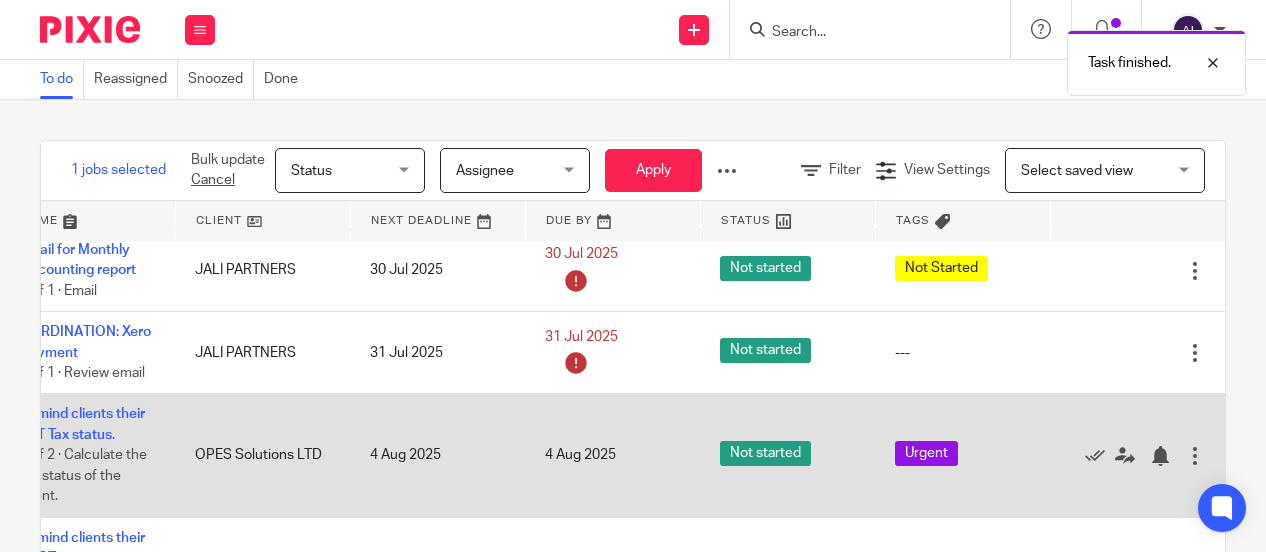 scroll, scrollTop: 700, scrollLeft: 141, axis: both 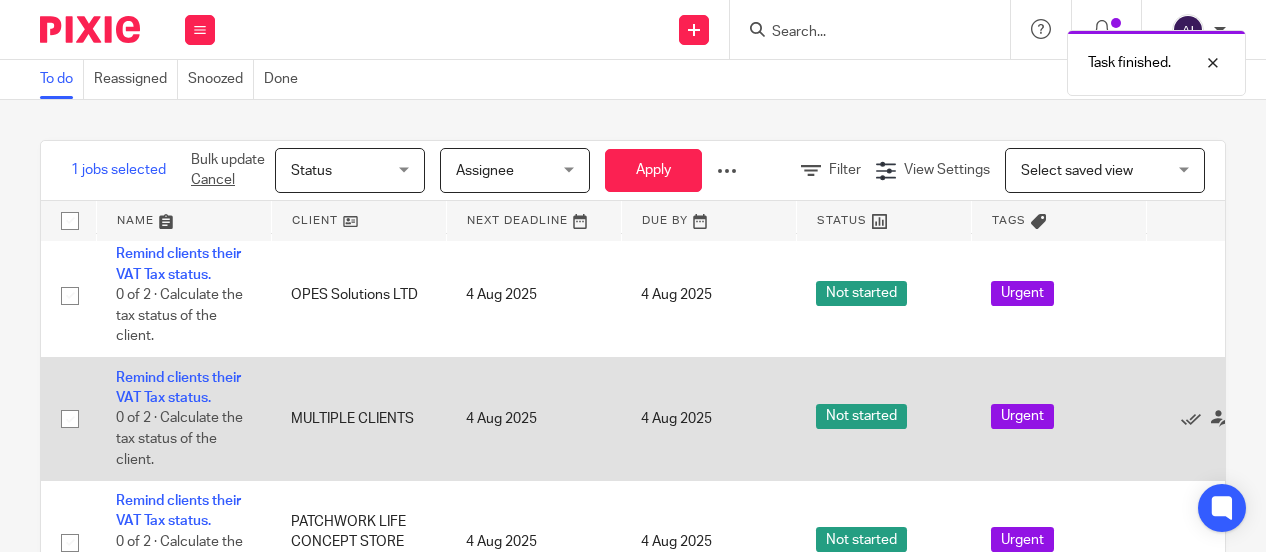 click at bounding box center [70, 419] 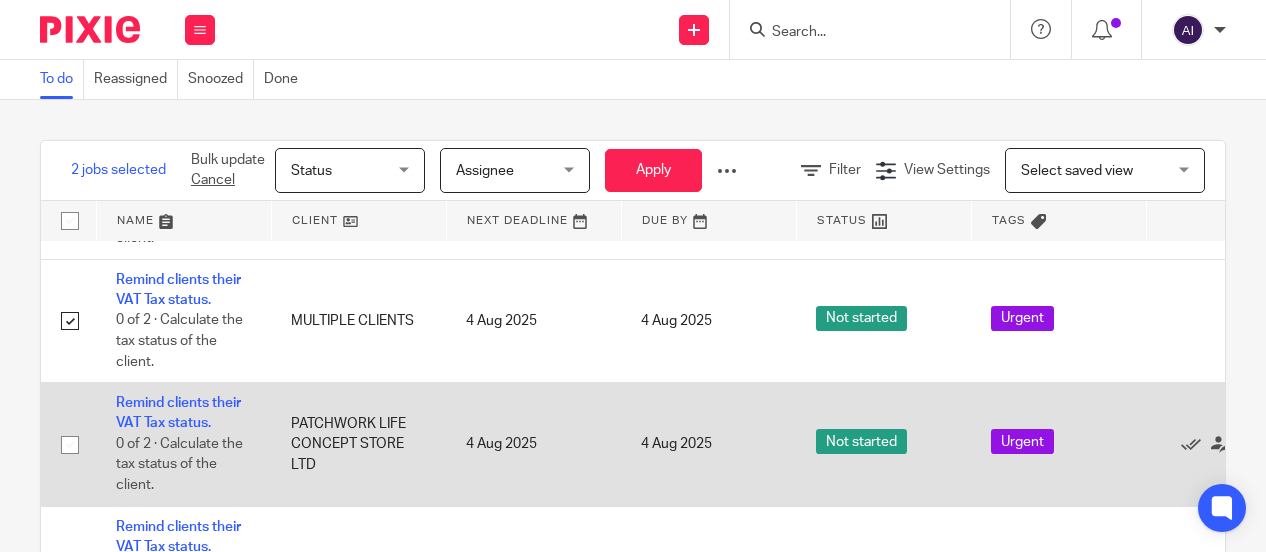 scroll, scrollTop: 900, scrollLeft: 0, axis: vertical 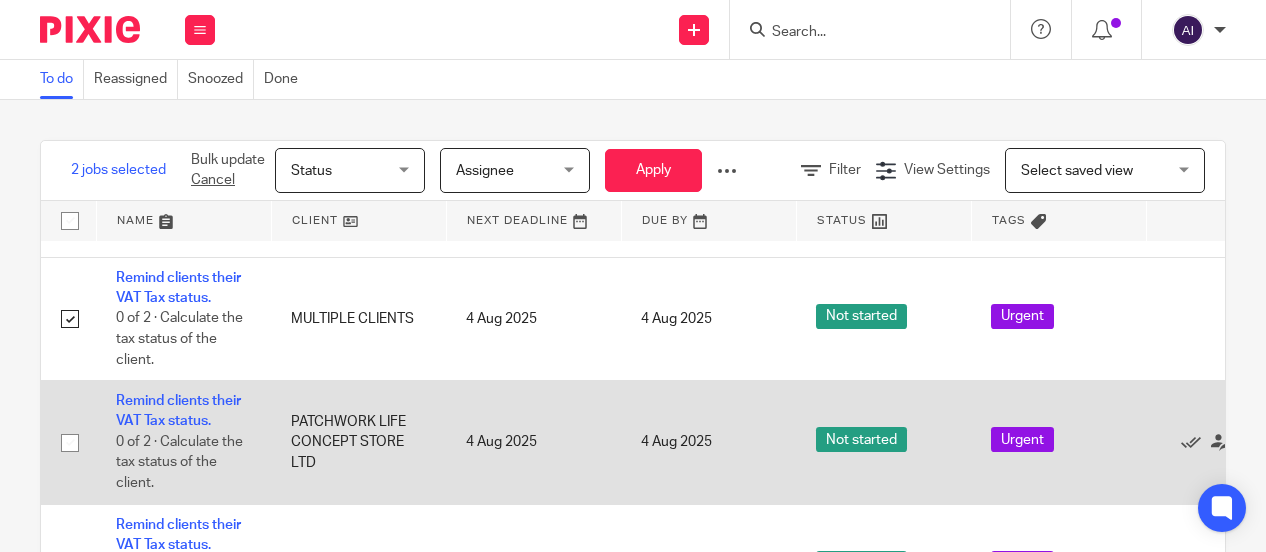 click at bounding box center [70, 443] 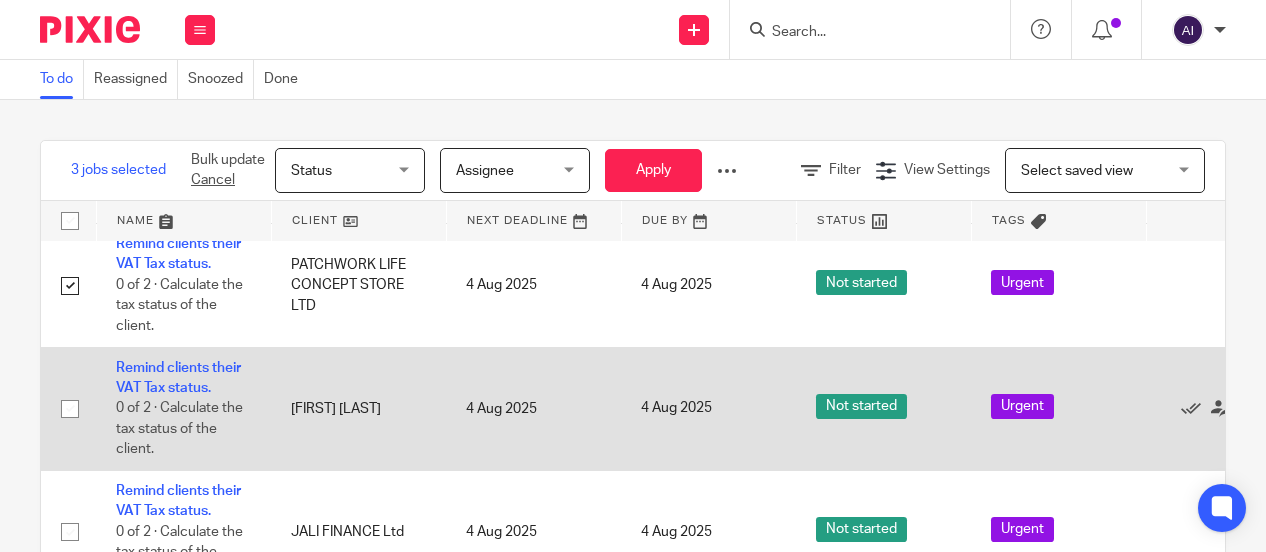 scroll, scrollTop: 1100, scrollLeft: 0, axis: vertical 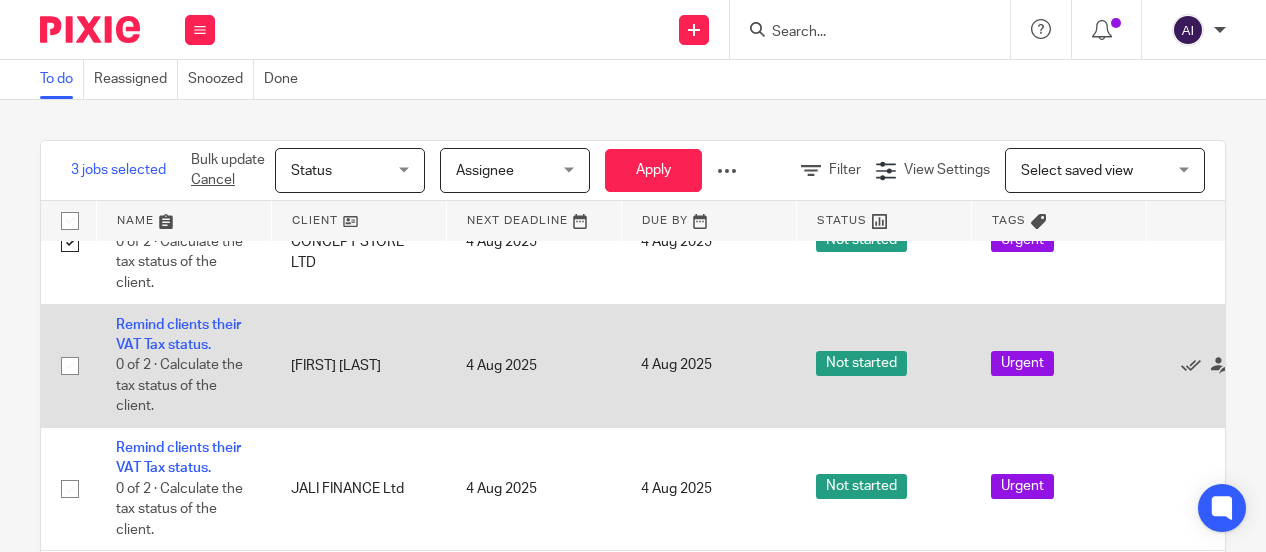 click at bounding box center [70, 366] 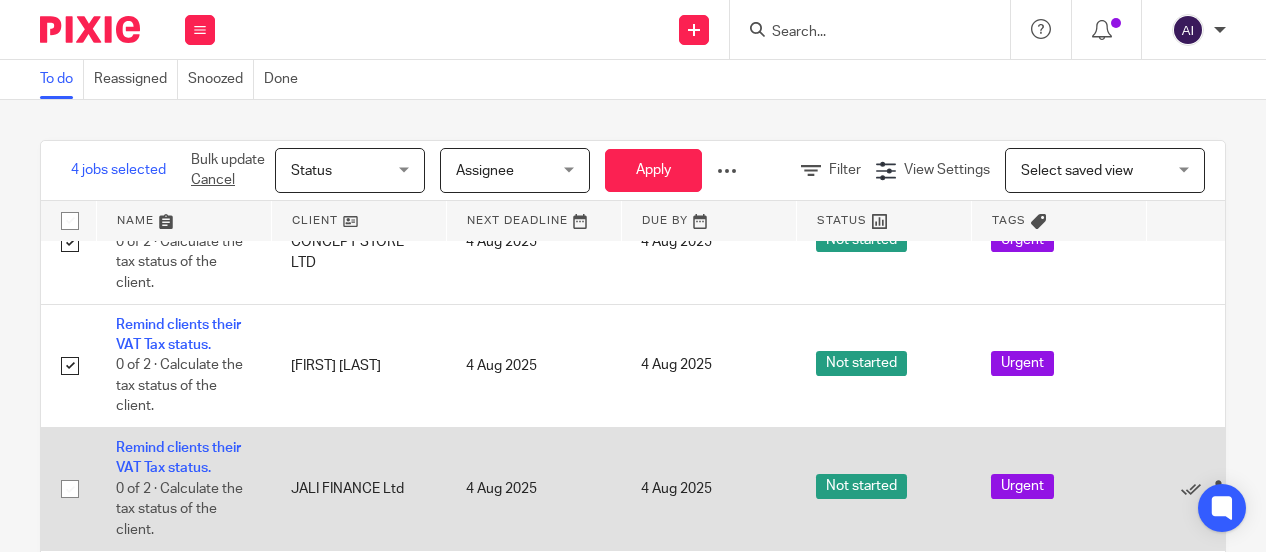 click at bounding box center [70, 489] 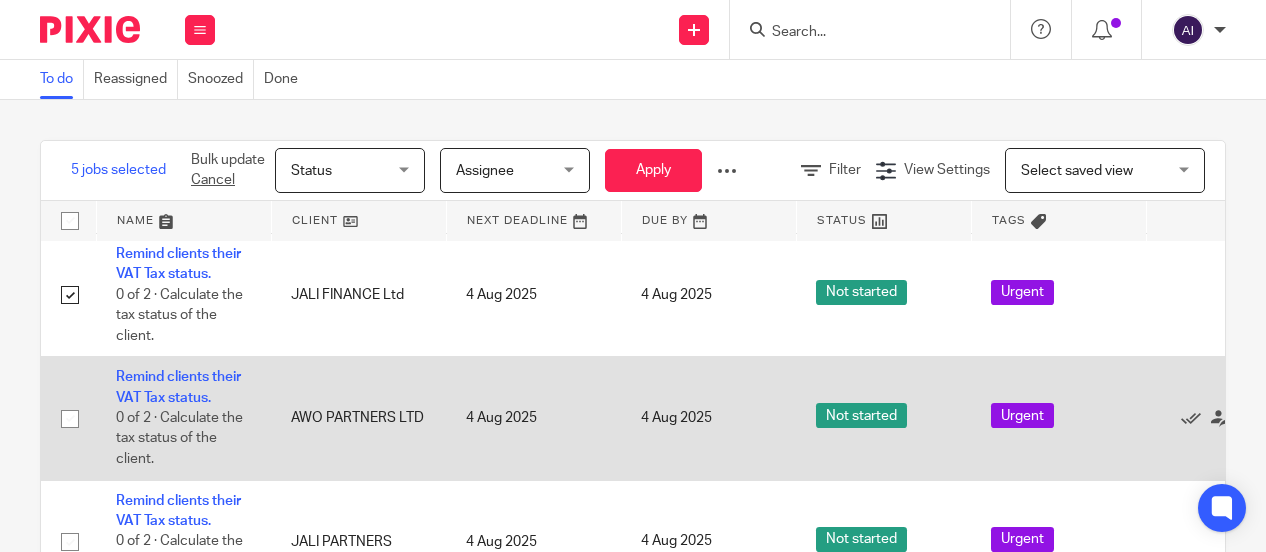 scroll, scrollTop: 1300, scrollLeft: 0, axis: vertical 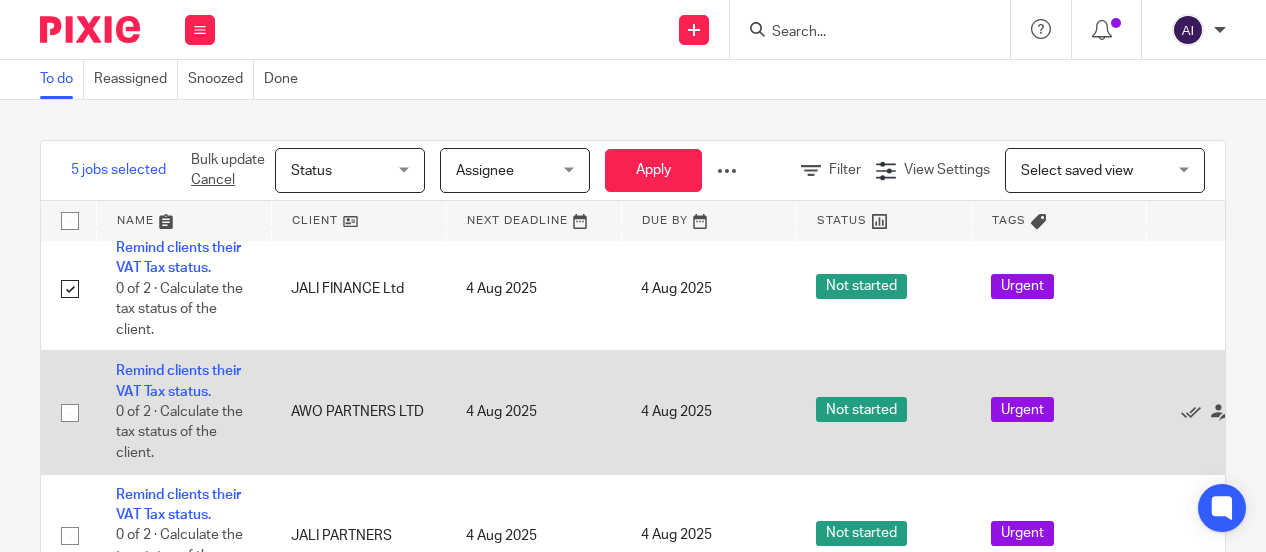 click at bounding box center [70, 413] 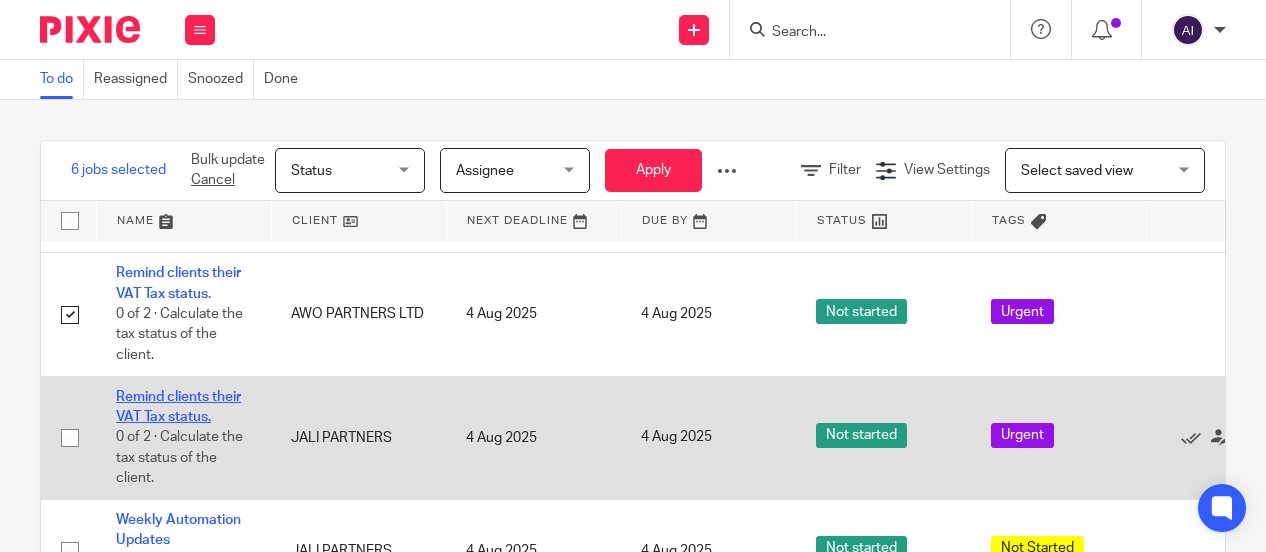 scroll, scrollTop: 1400, scrollLeft: 0, axis: vertical 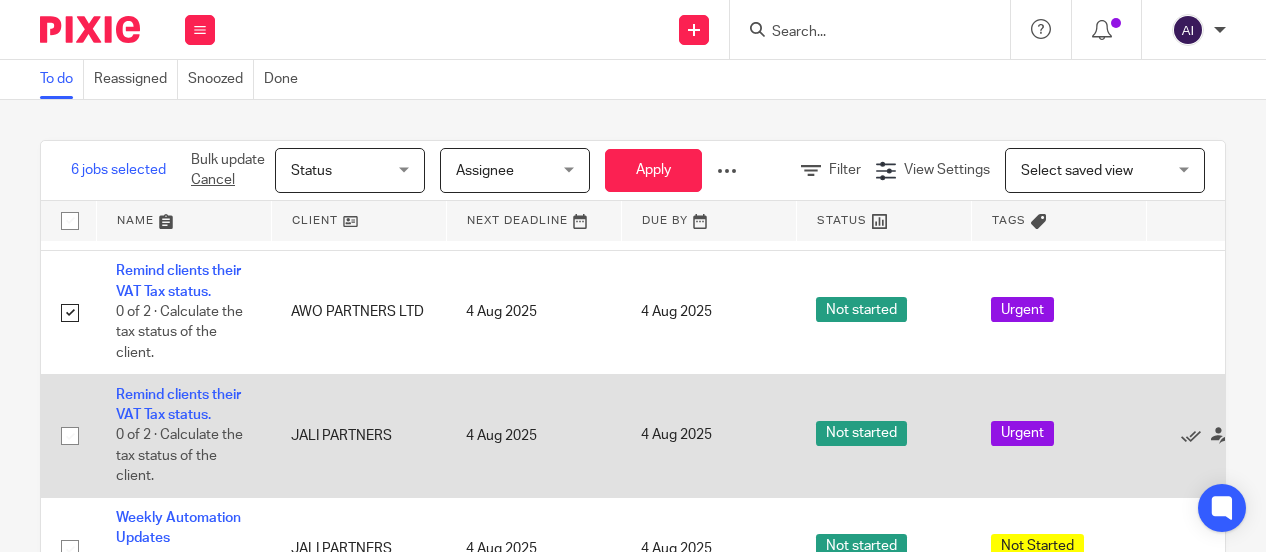 click at bounding box center [70, 436] 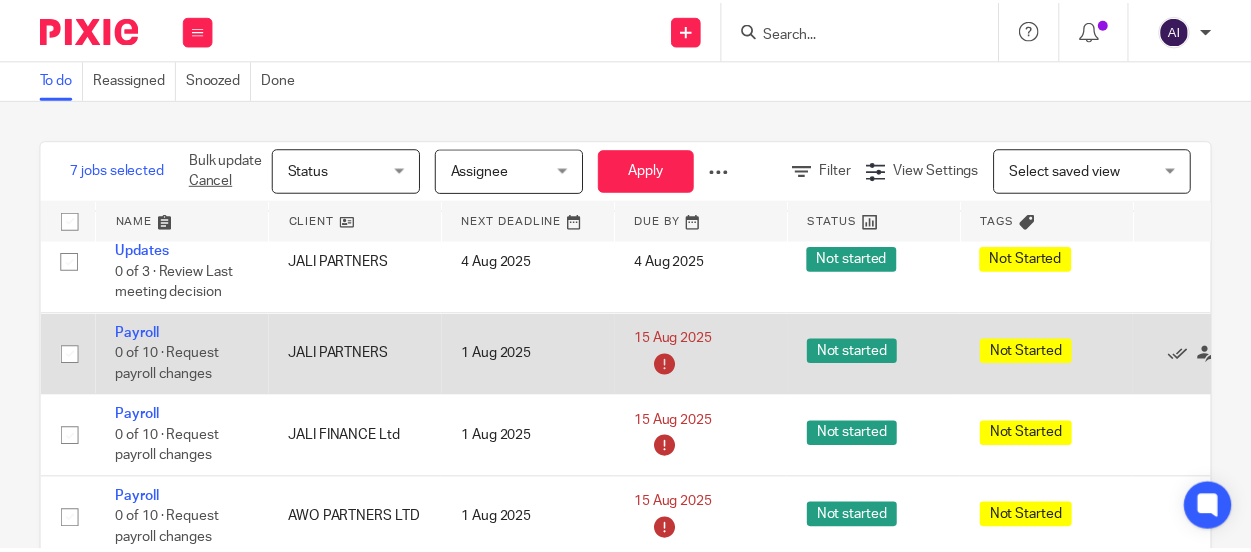 scroll, scrollTop: 1700, scrollLeft: 0, axis: vertical 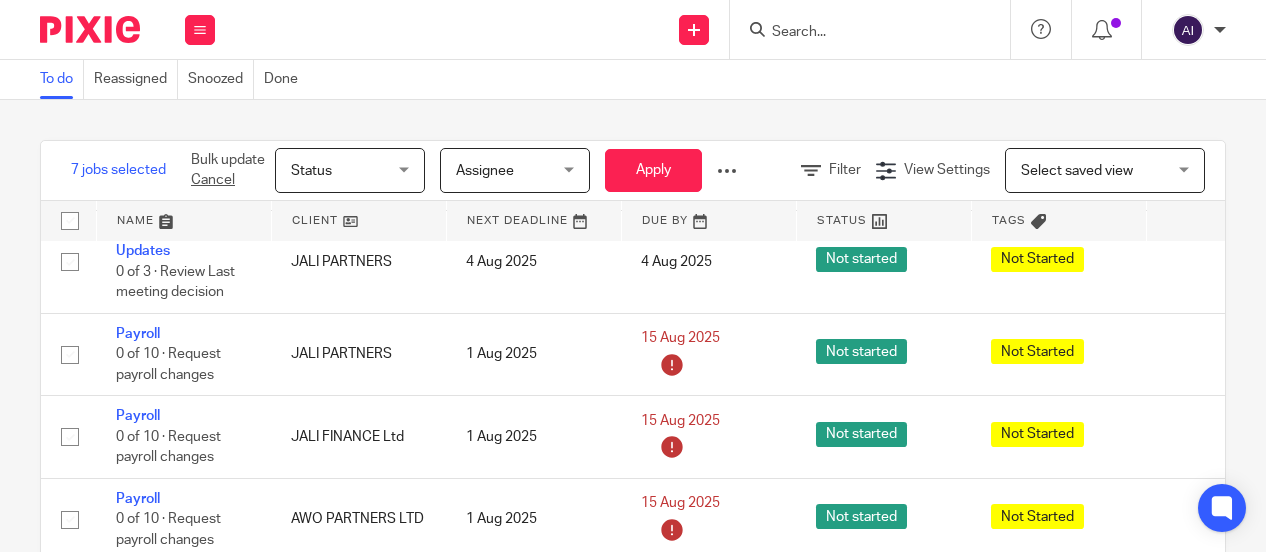 click at bounding box center [727, 171] 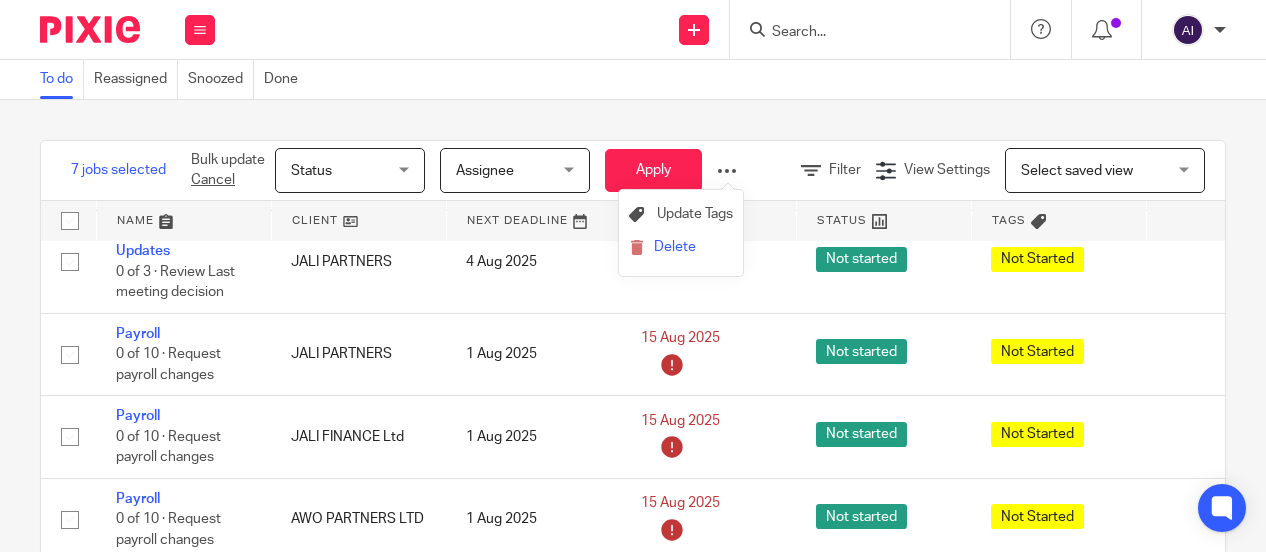 click on "Delete" at bounding box center [681, 248] 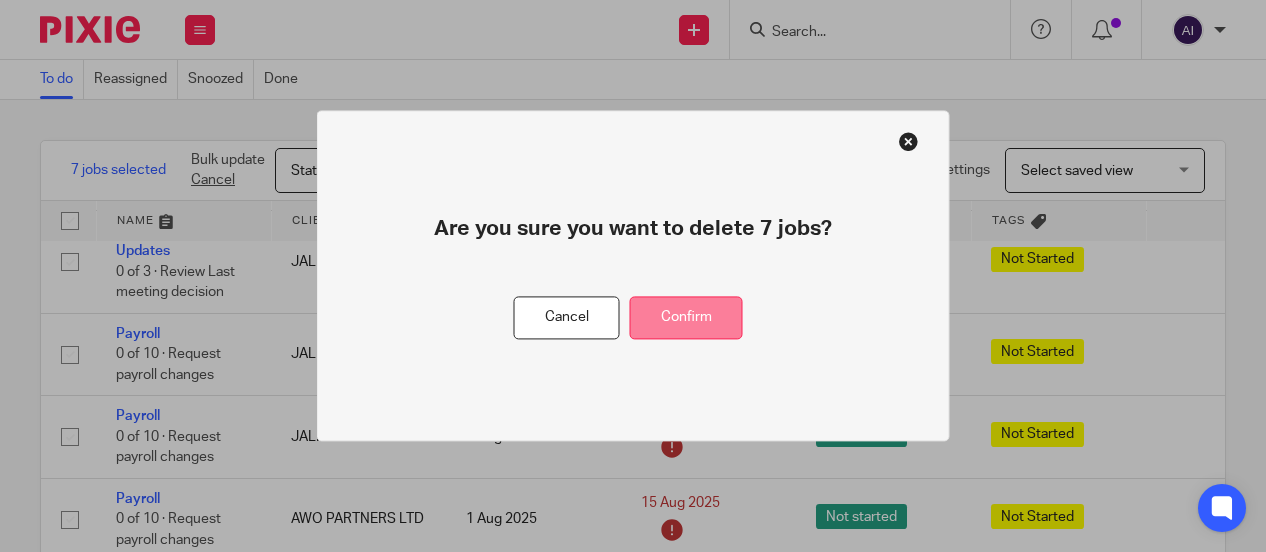 click on "Confirm" at bounding box center [686, 318] 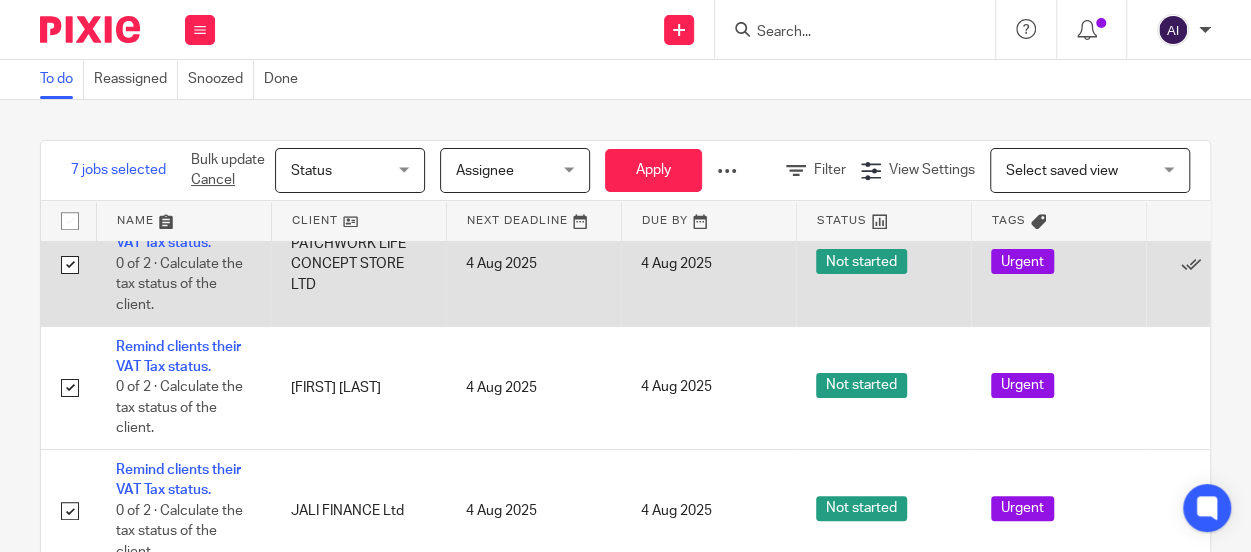 scroll, scrollTop: 1000, scrollLeft: 0, axis: vertical 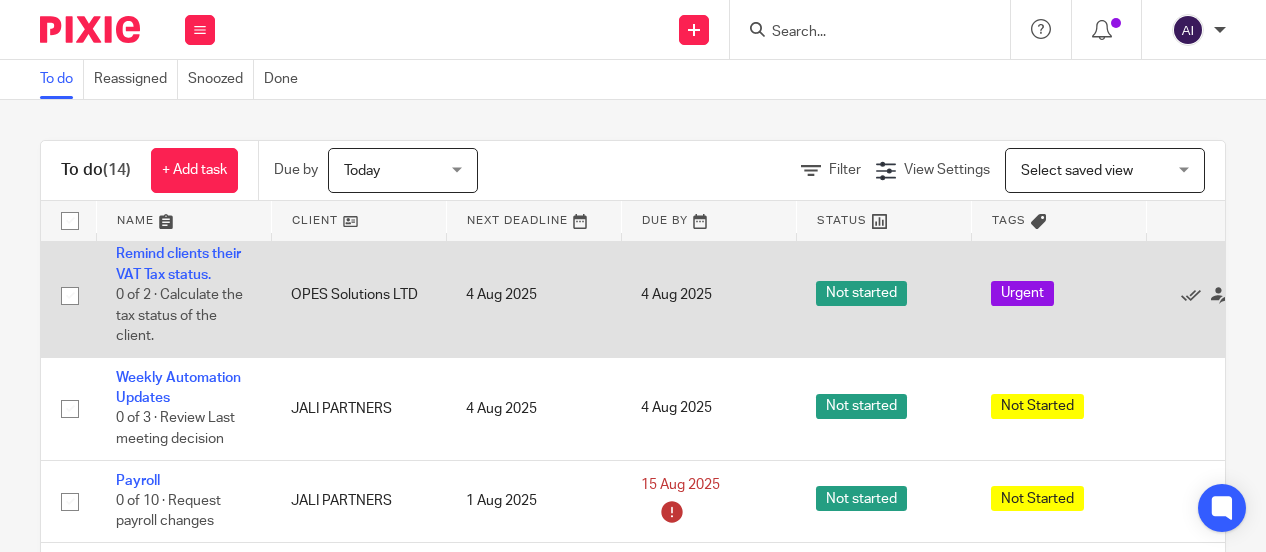 click at bounding box center (70, 296) 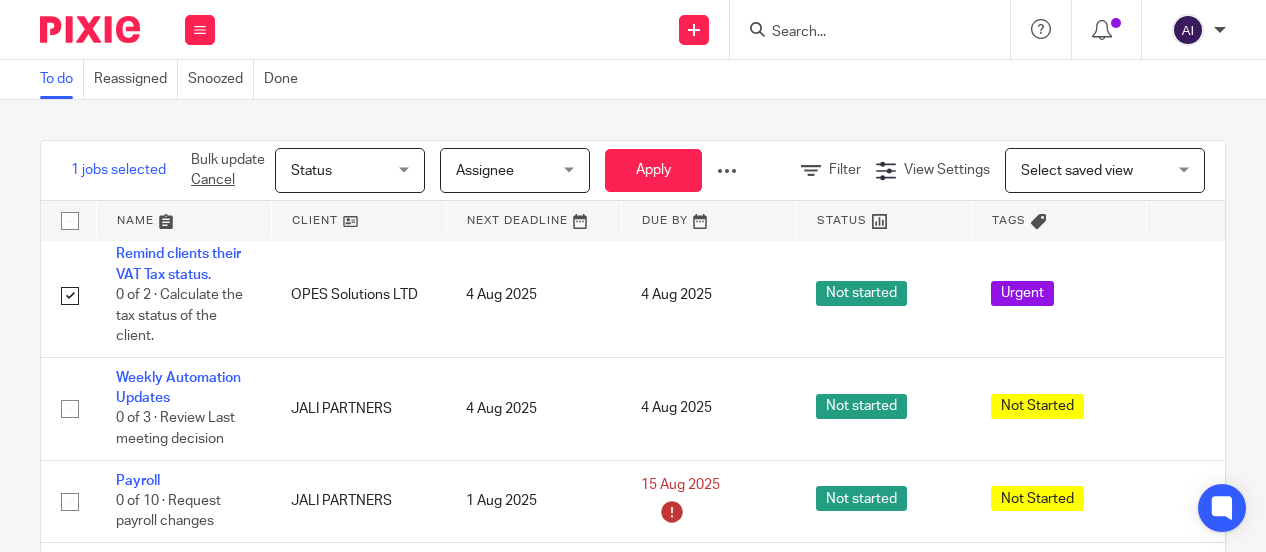 drag, startPoint x: 730, startPoint y: 167, endPoint x: 754, endPoint y: 203, distance: 43.266617 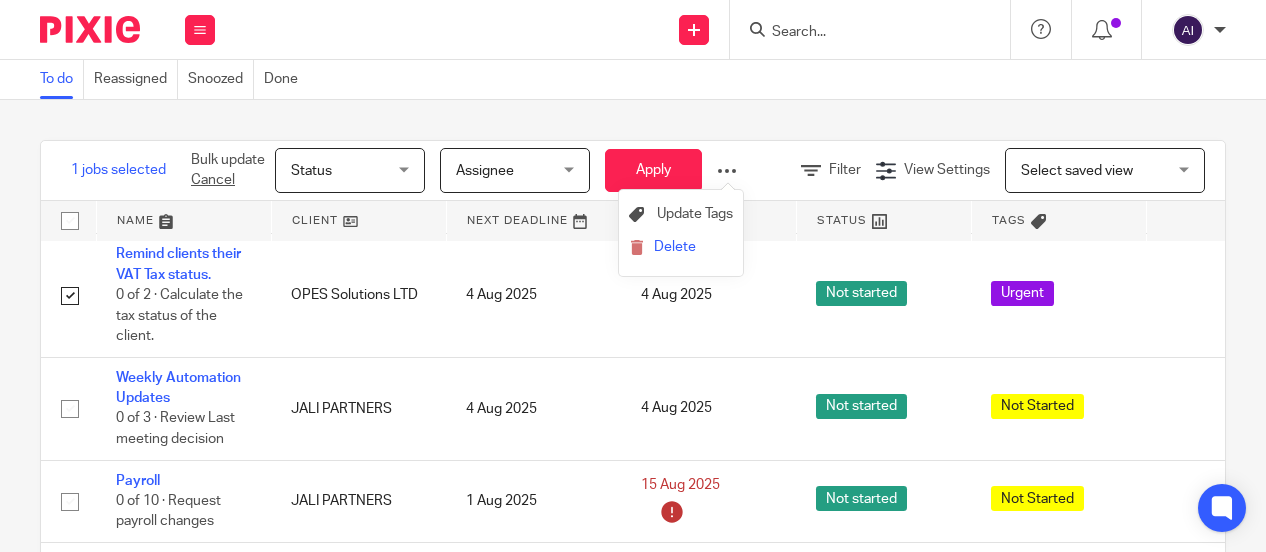 click on "Delete" at bounding box center (681, 248) 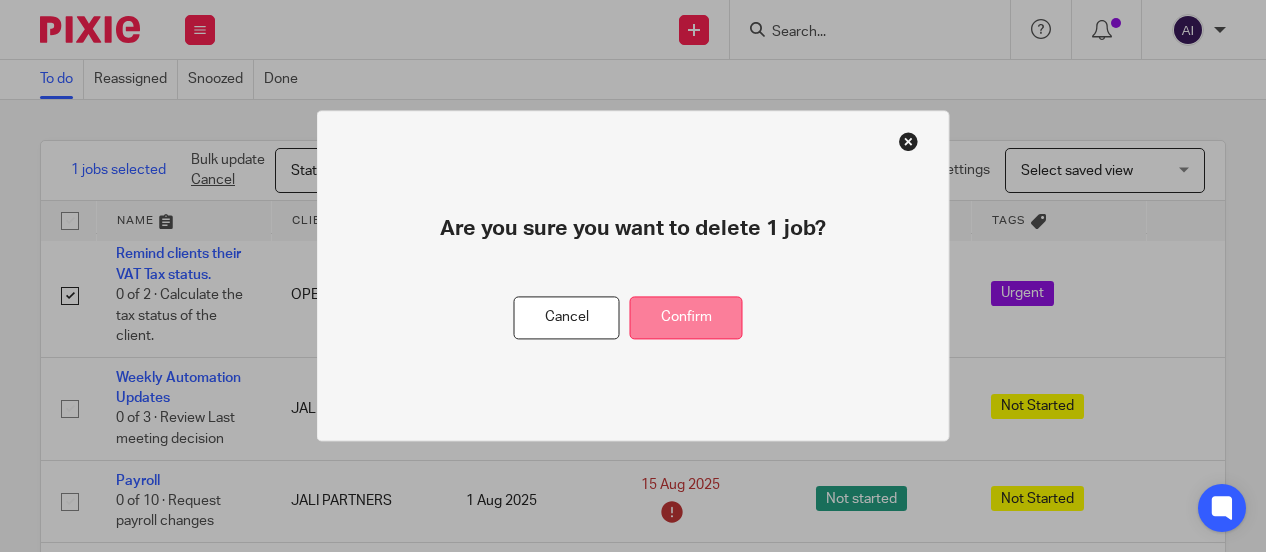 click on "Confirm" at bounding box center (686, 318) 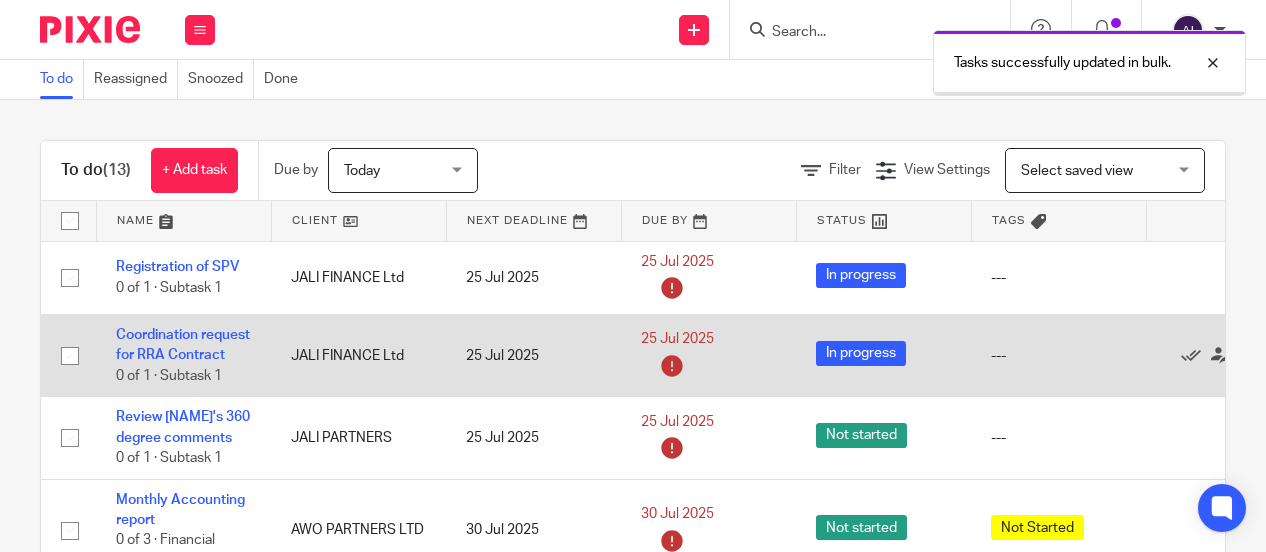 scroll, scrollTop: 0, scrollLeft: 0, axis: both 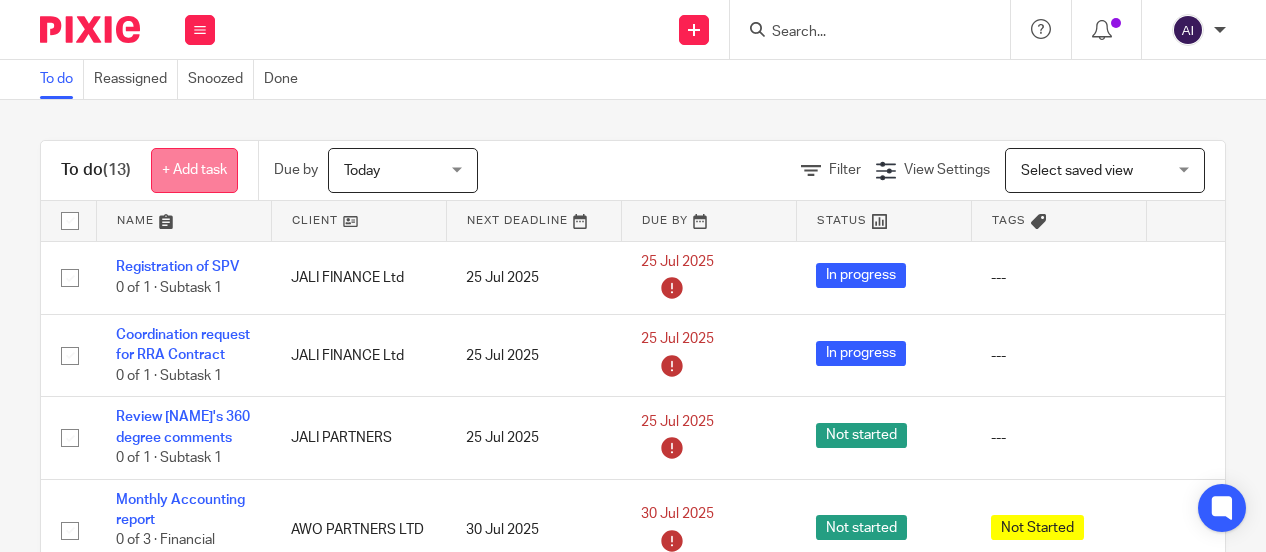 click on "+ Add task" at bounding box center [194, 170] 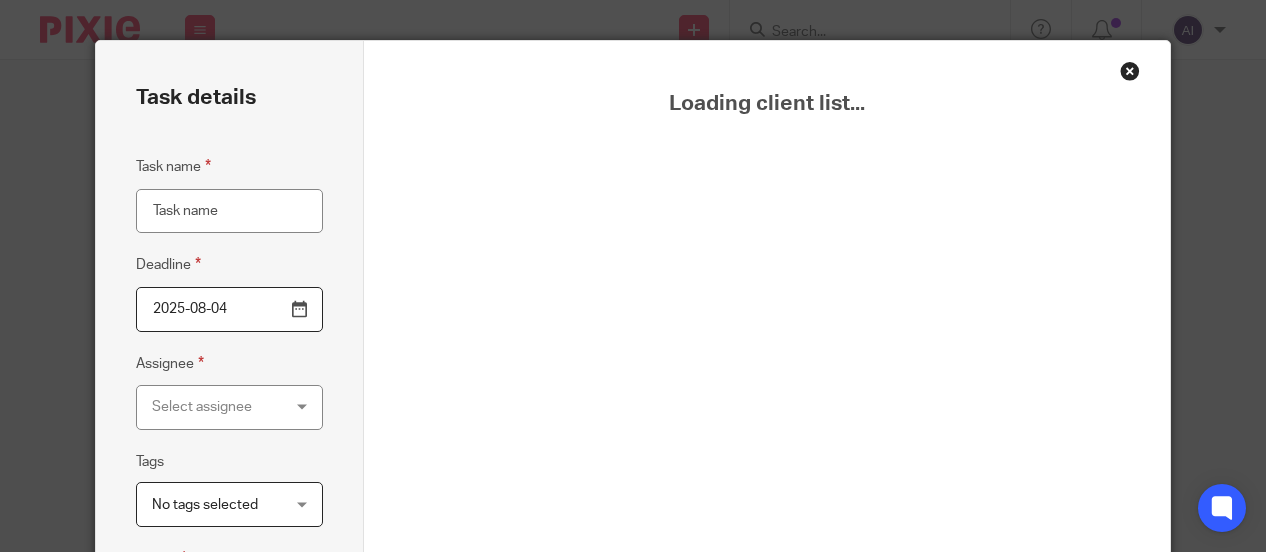 scroll, scrollTop: 0, scrollLeft: 0, axis: both 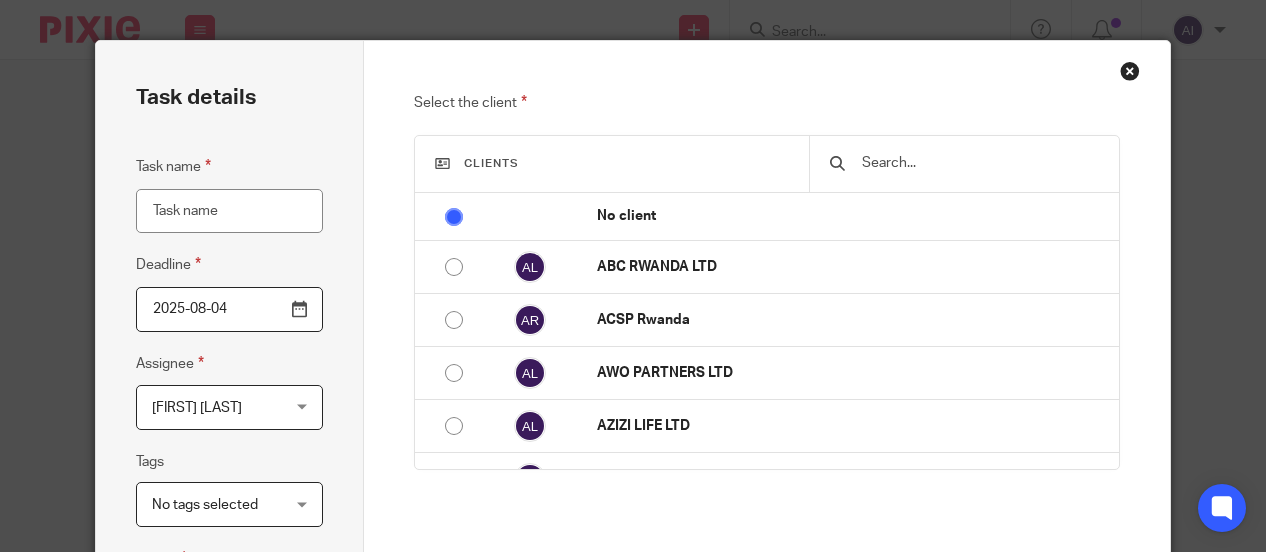 click on "Task name" at bounding box center [230, 211] 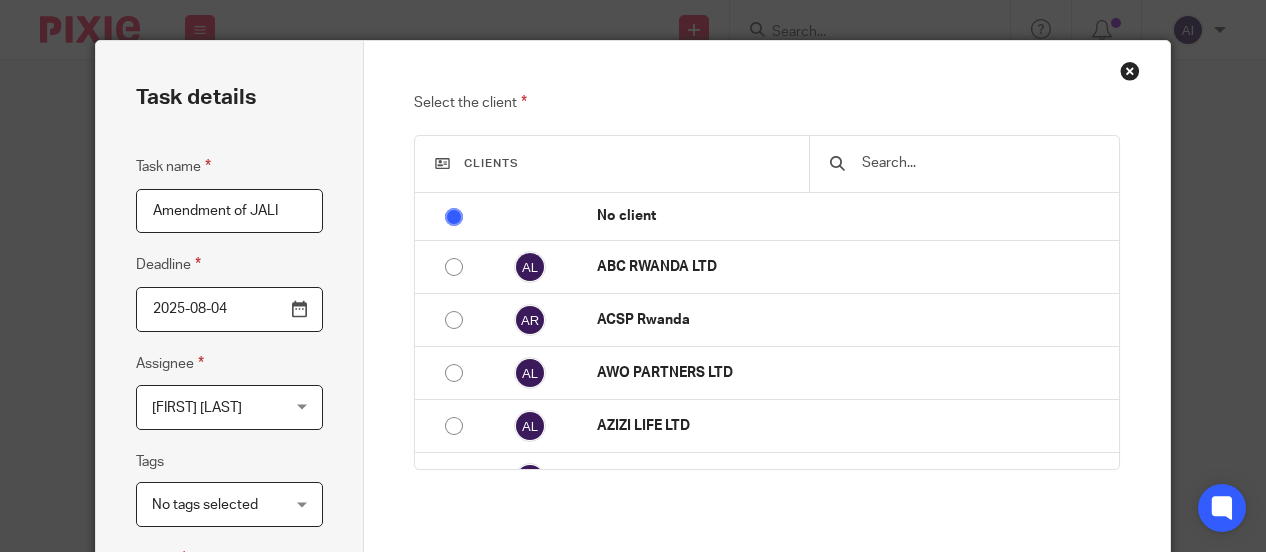 click on "Amendment of JALI" at bounding box center [230, 211] 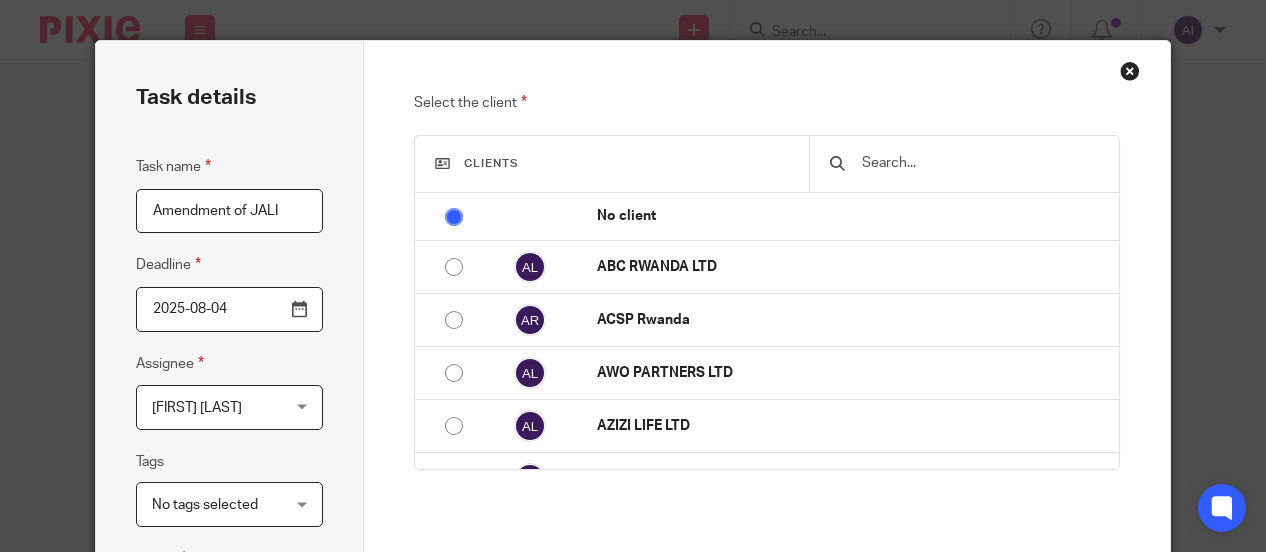 paste on "guarantee" 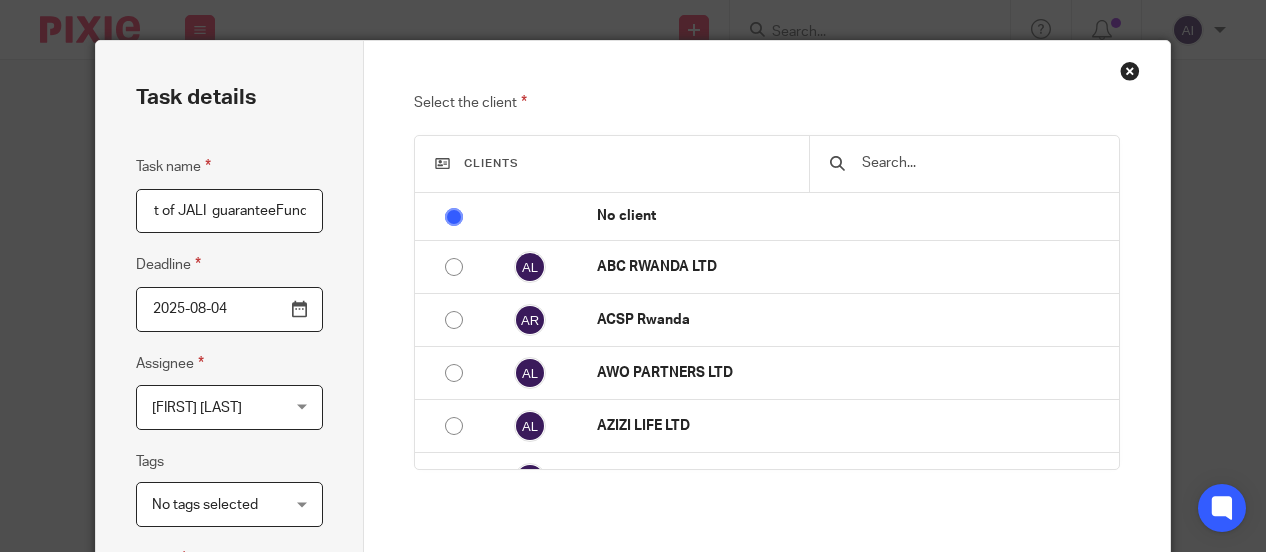 scroll, scrollTop: 0, scrollLeft: 76, axis: horizontal 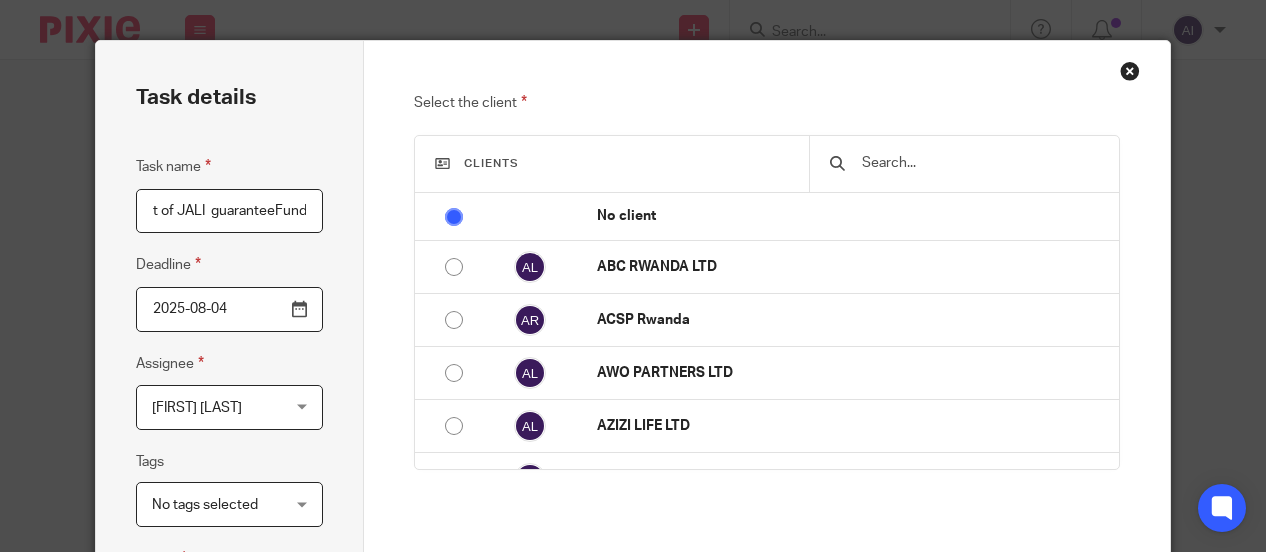 click on "Amendment of JALI  guaranteeFund" at bounding box center (230, 211) 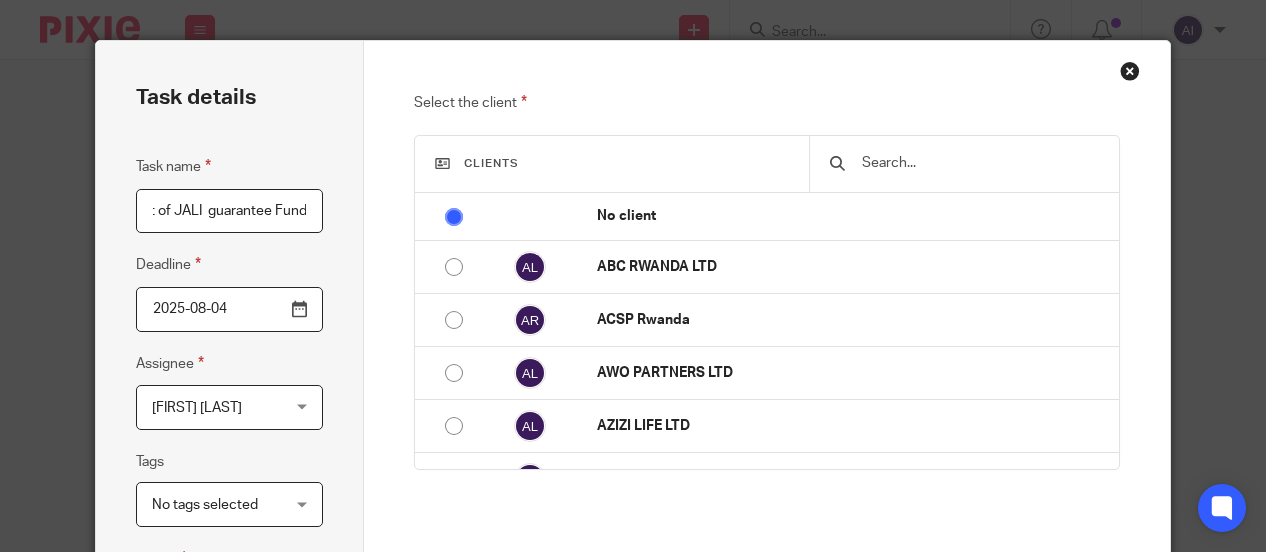 type on "Amendment of JALI  guarantee Fund" 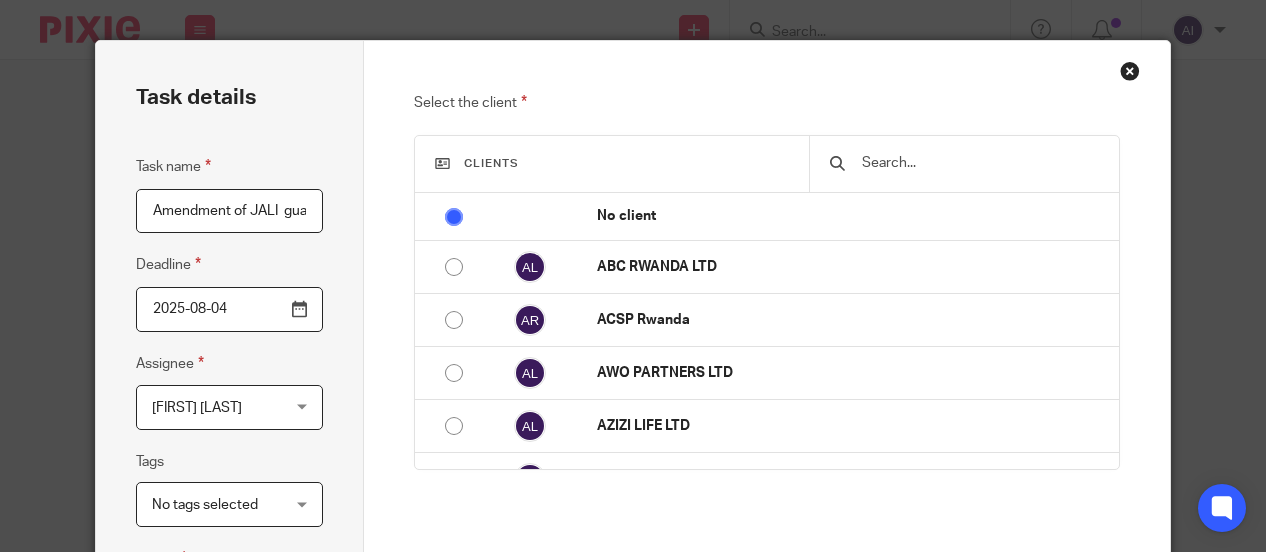 click at bounding box center (979, 163) 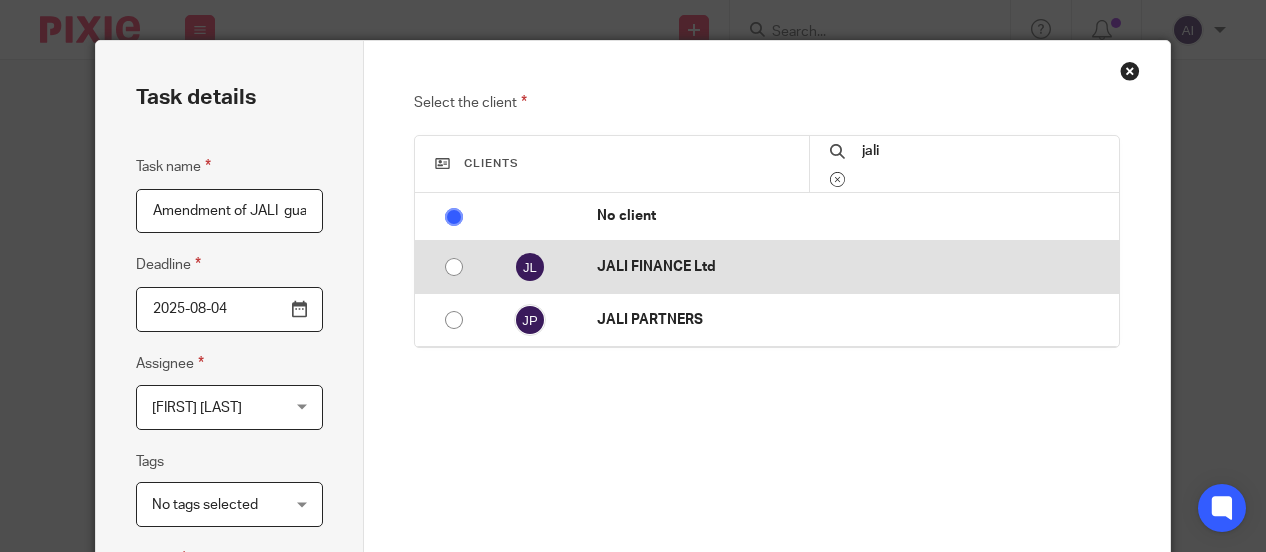 type on "jali" 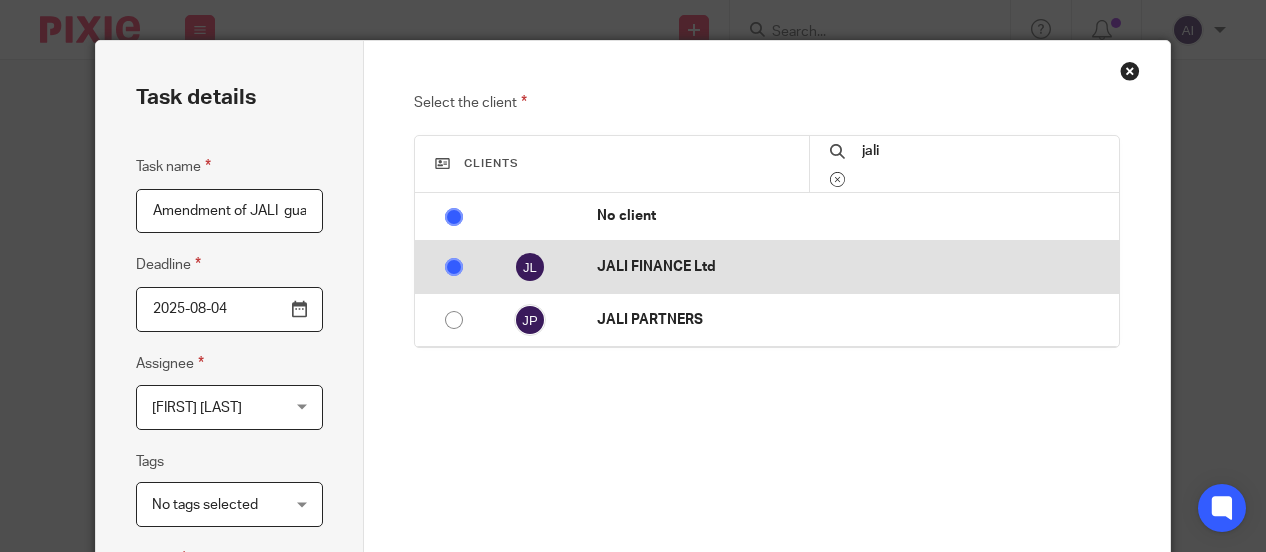 radio on "false" 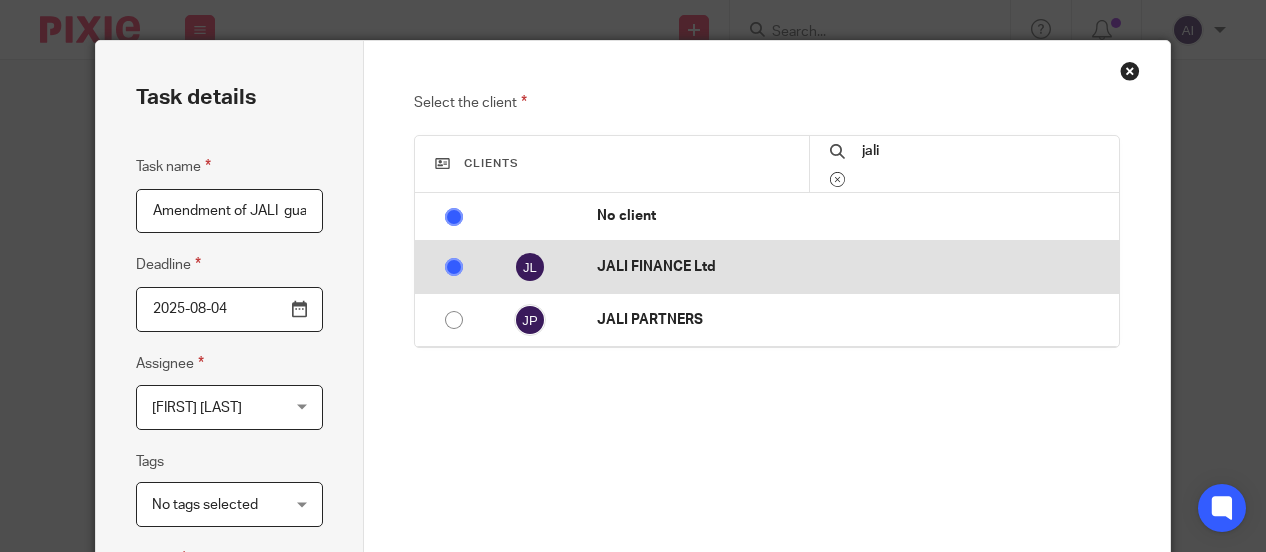 radio on "false" 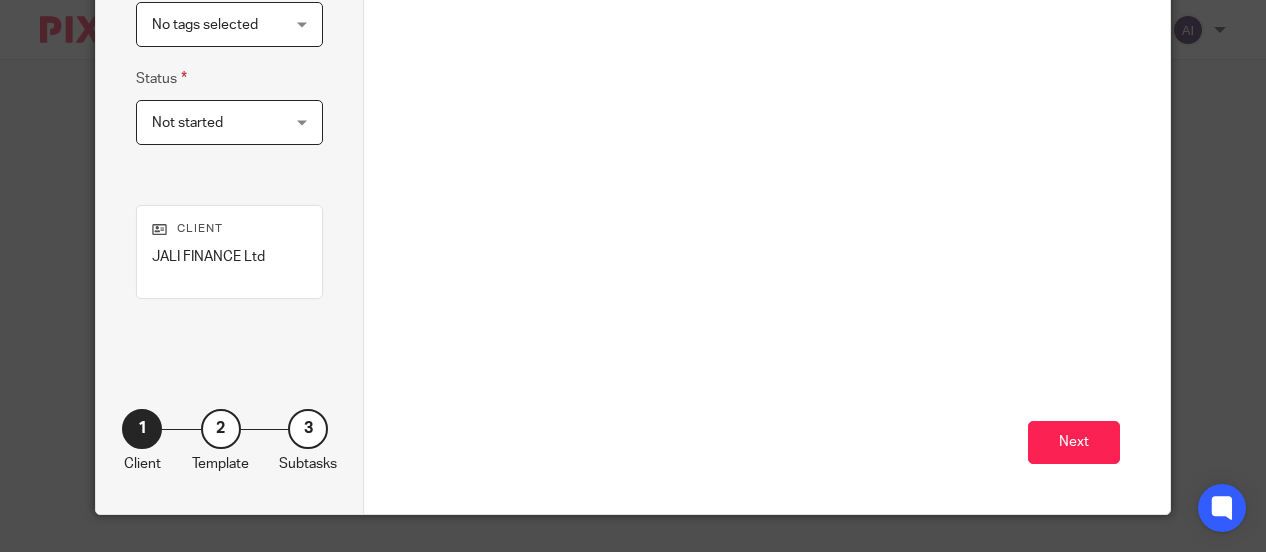 scroll, scrollTop: 482, scrollLeft: 0, axis: vertical 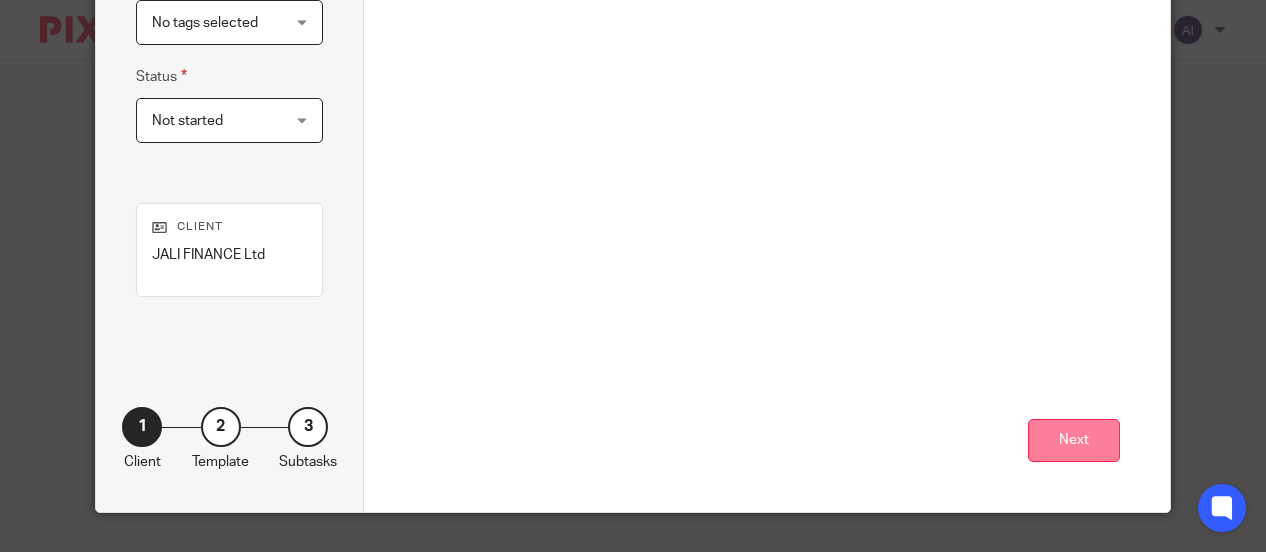 click on "Next" at bounding box center (1074, 440) 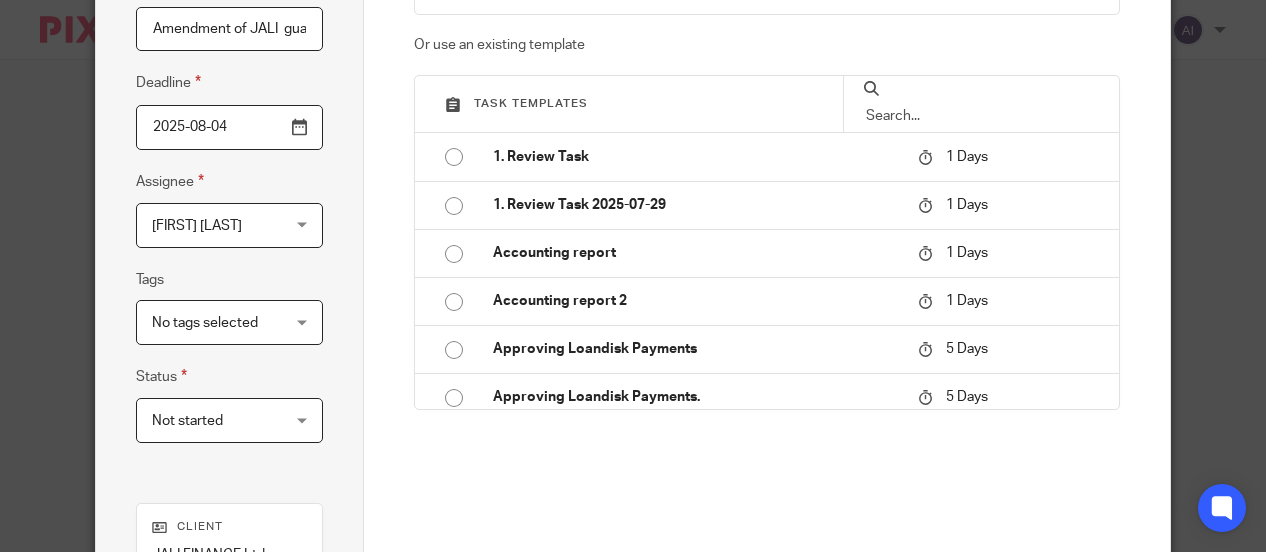 scroll, scrollTop: 482, scrollLeft: 0, axis: vertical 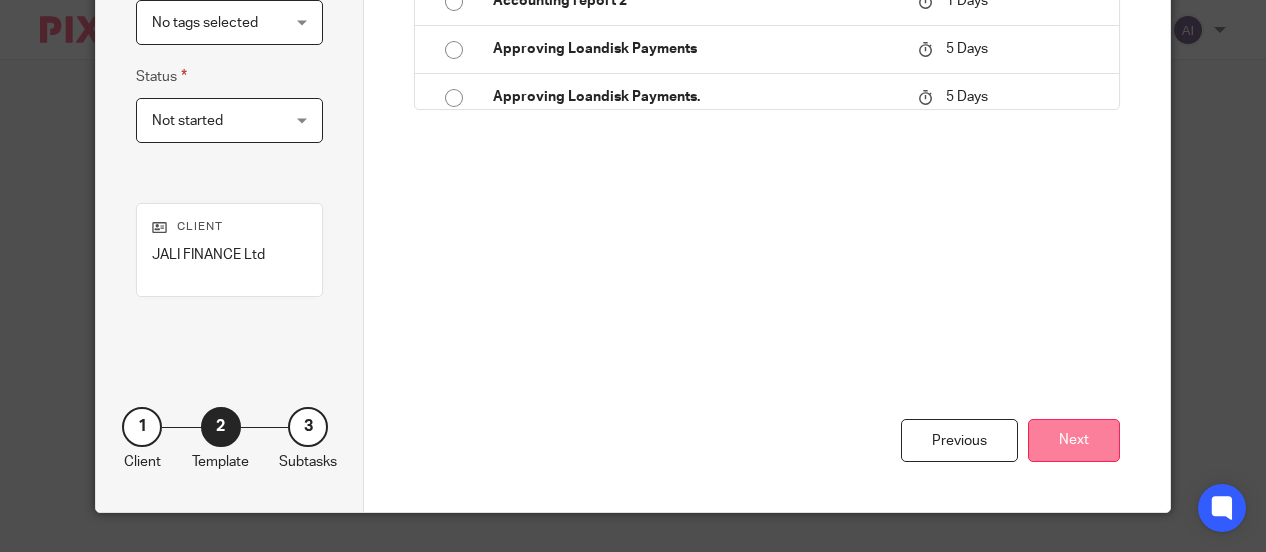 click on "Next" at bounding box center [1074, 440] 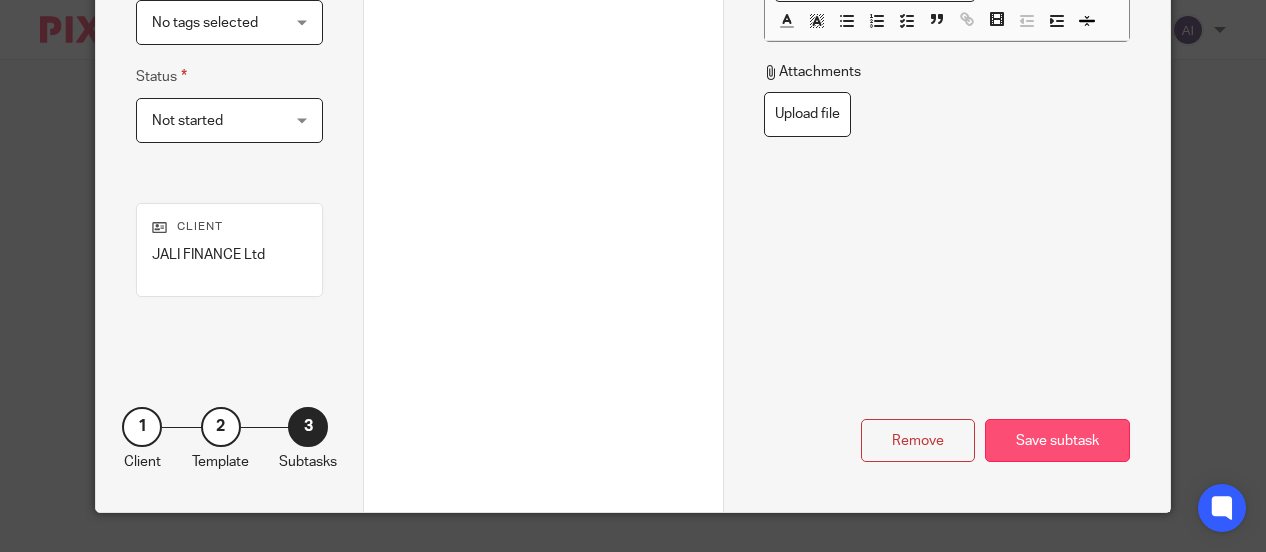 click on "Save subtask" at bounding box center [1057, 440] 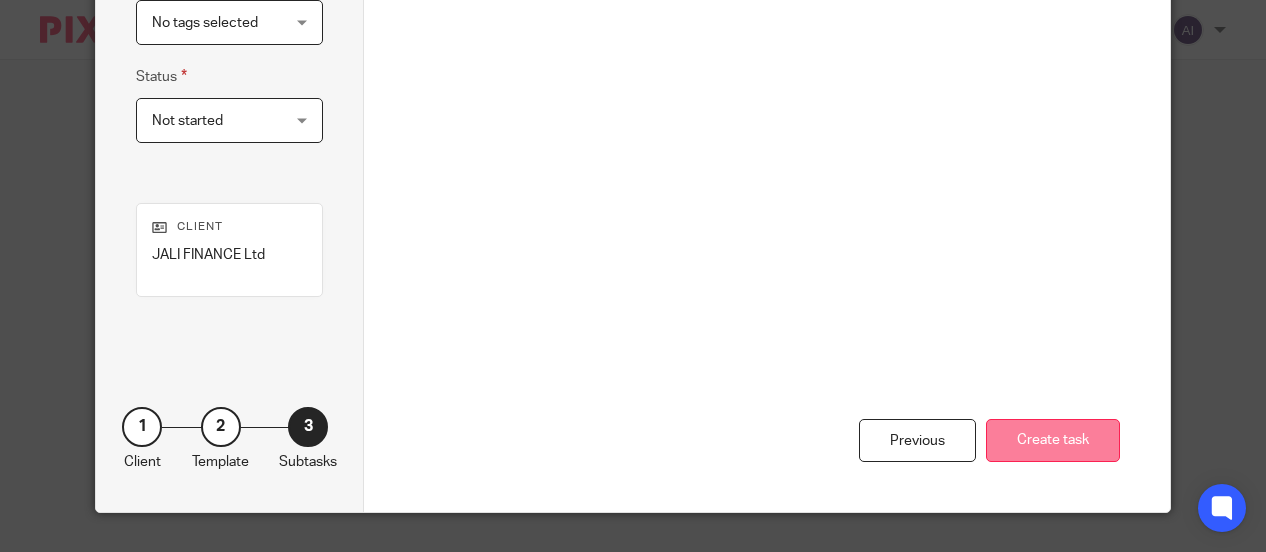click on "Create task" at bounding box center (1053, 440) 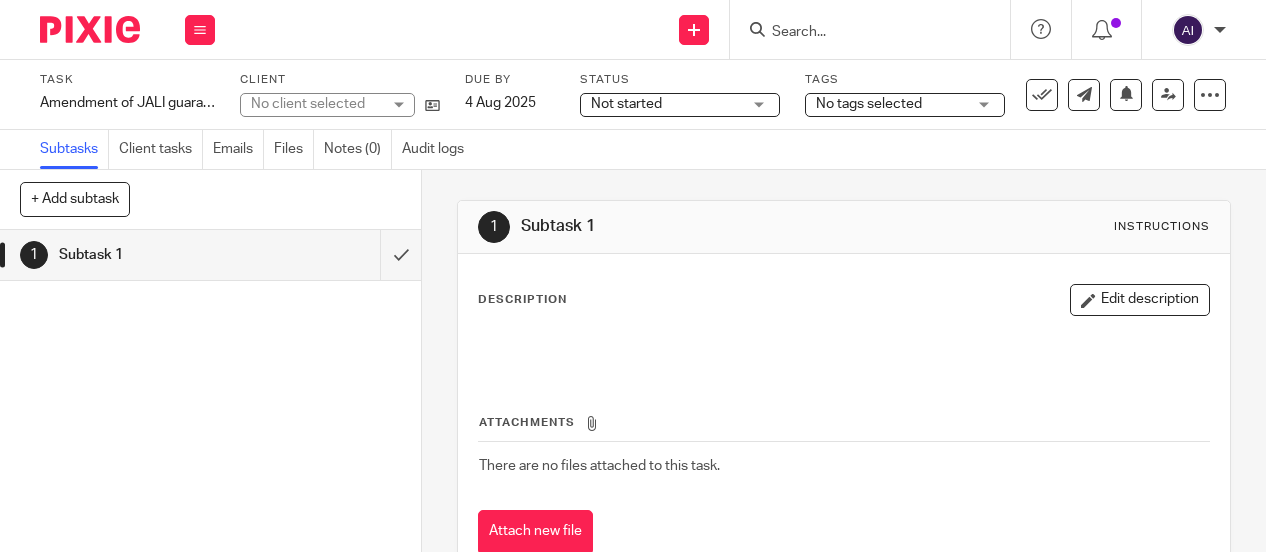 scroll, scrollTop: 0, scrollLeft: 0, axis: both 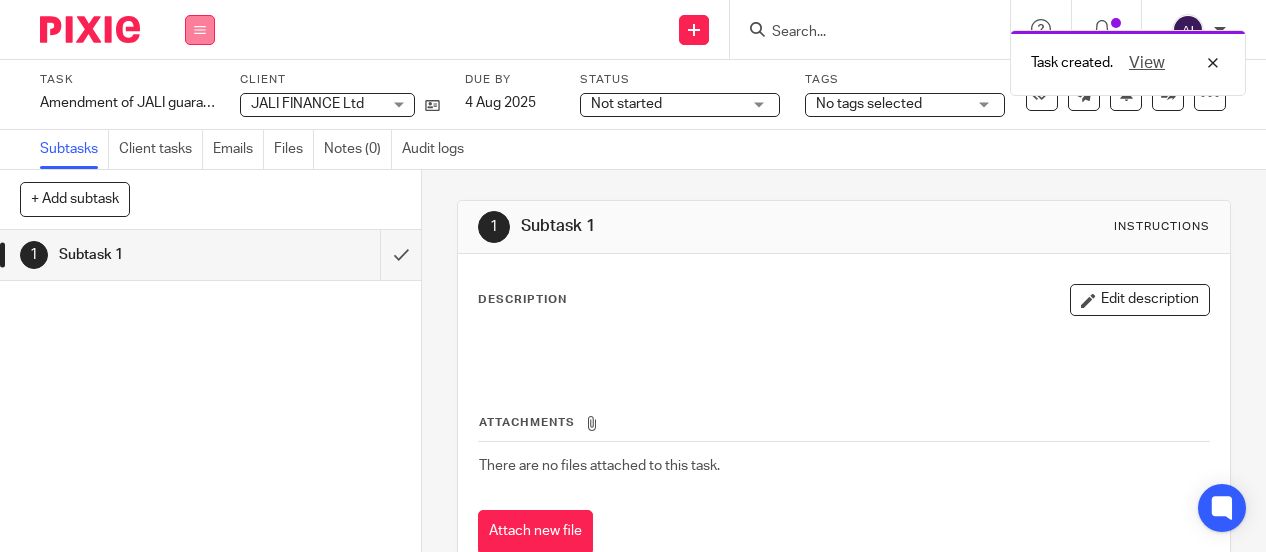 click at bounding box center [200, 30] 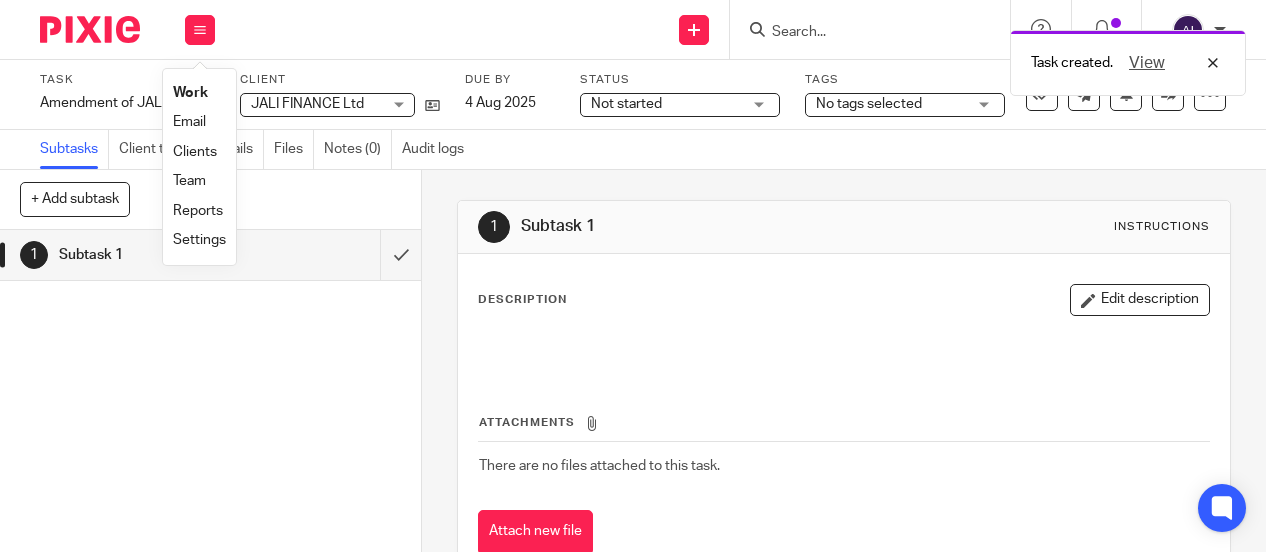 click on "Work" at bounding box center [190, 93] 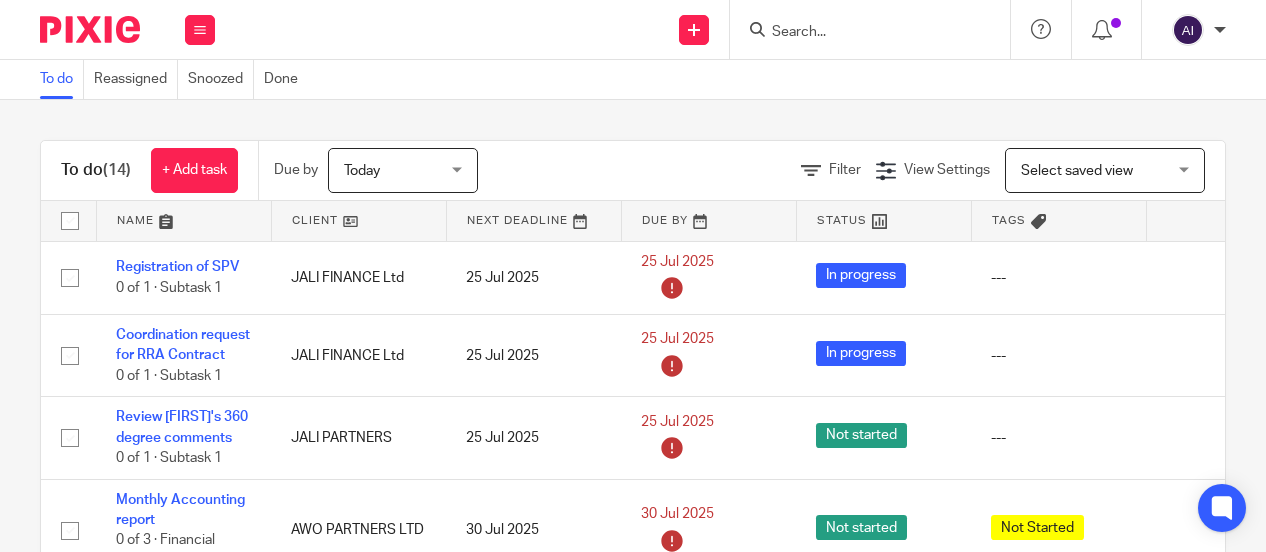 scroll, scrollTop: 0, scrollLeft: 0, axis: both 